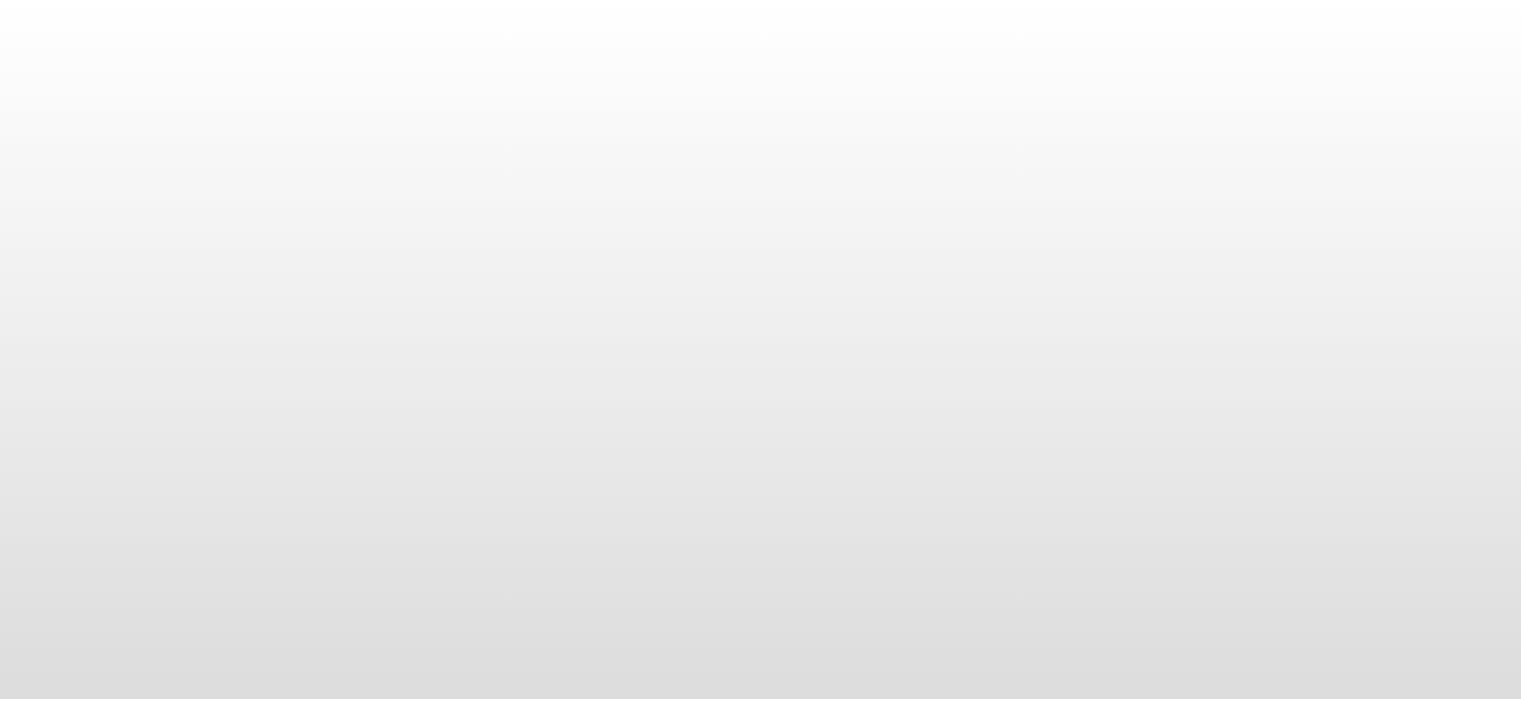 scroll, scrollTop: 0, scrollLeft: 0, axis: both 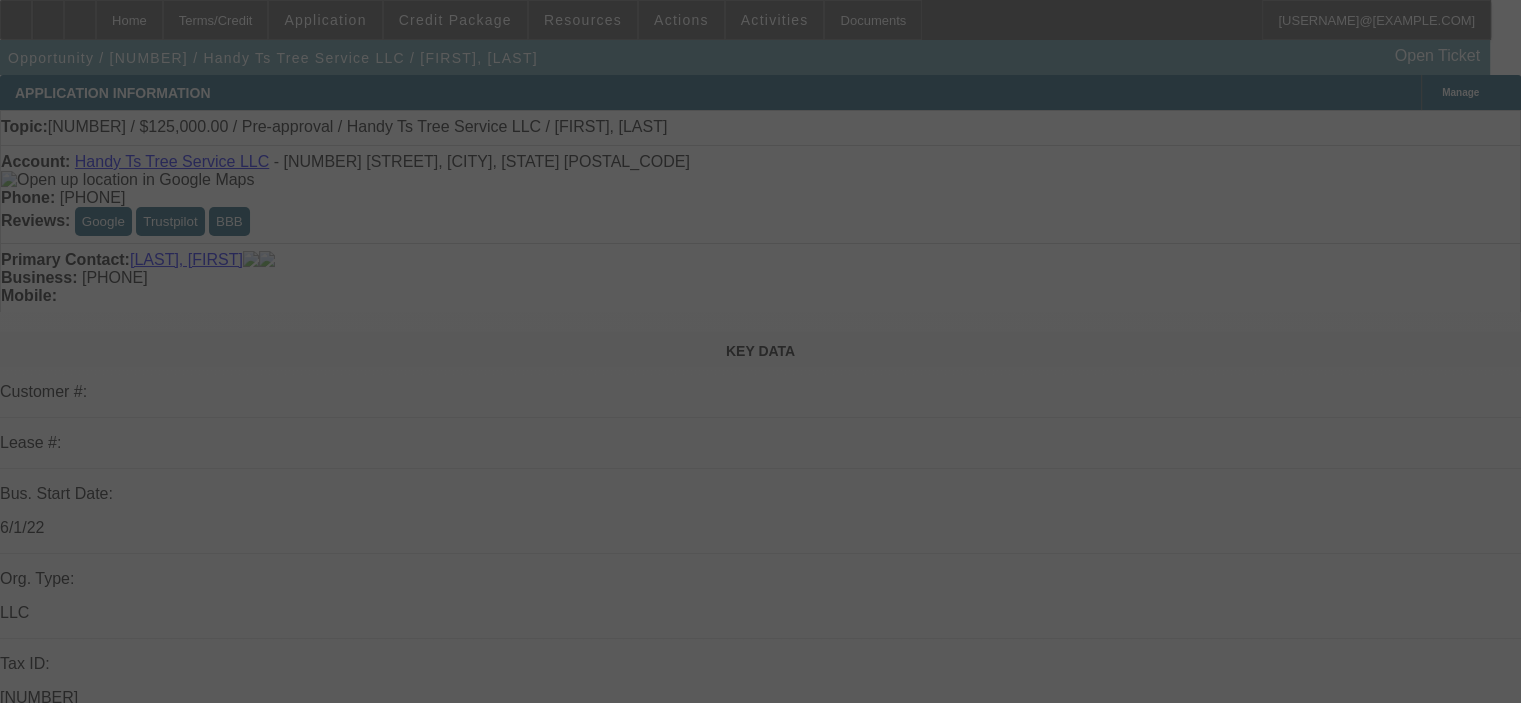 select on "0" 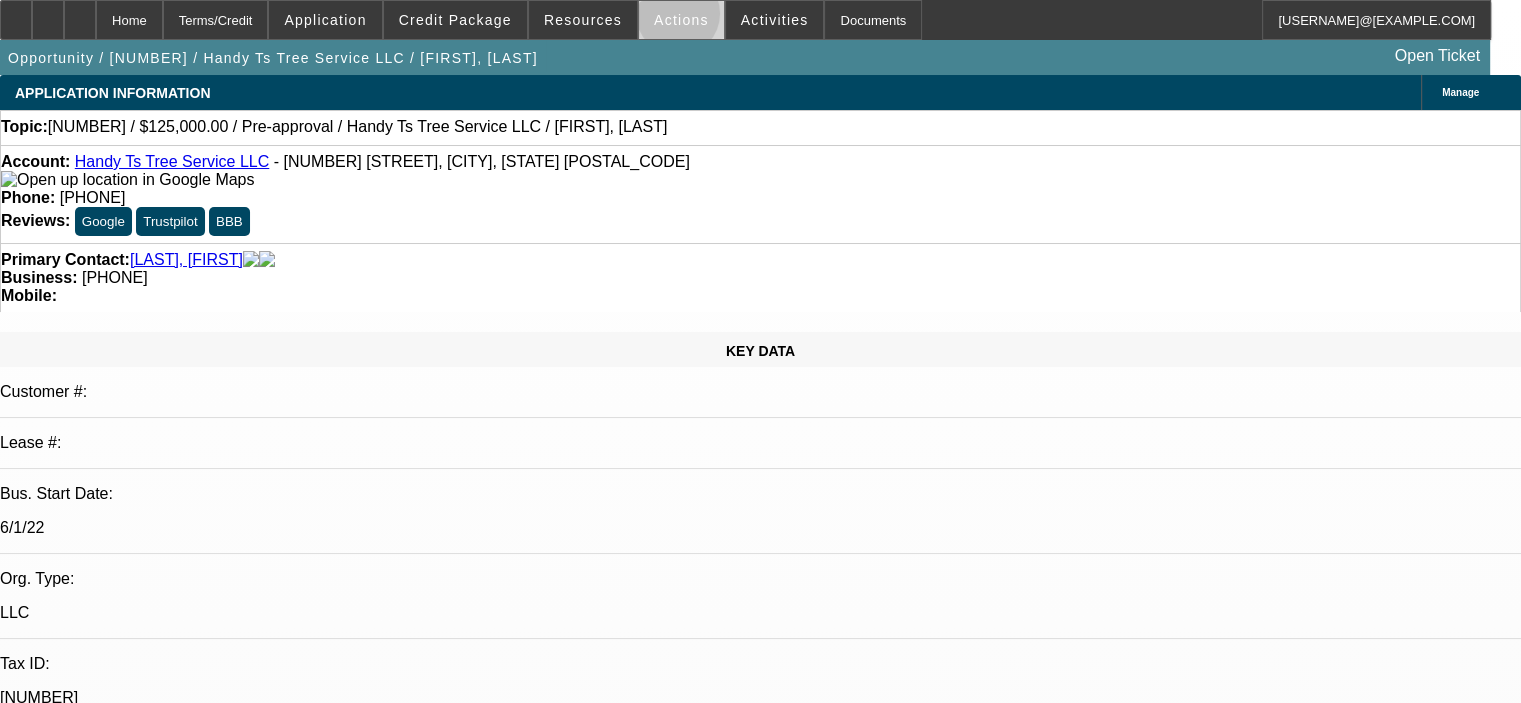 click on "Actions" at bounding box center [681, 20] 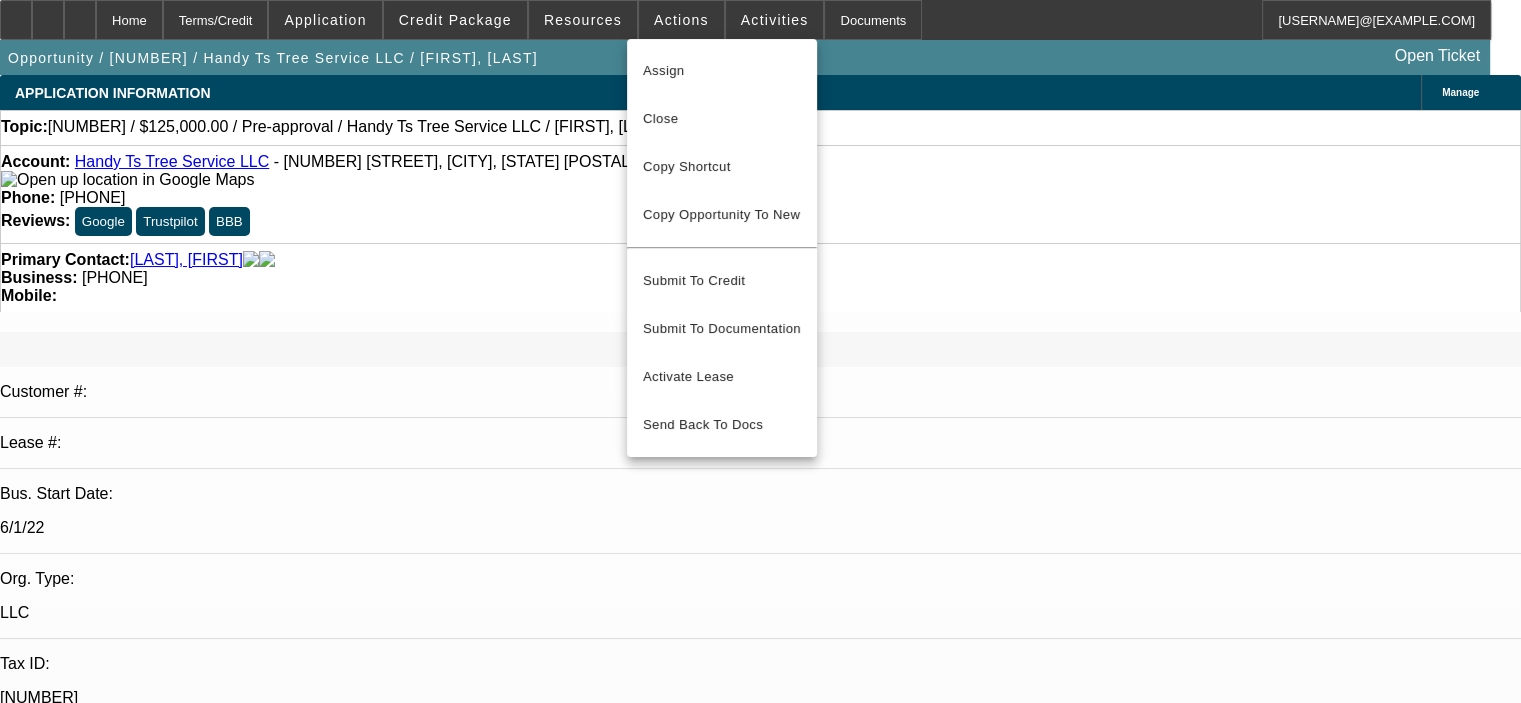 click at bounding box center (760, 351) 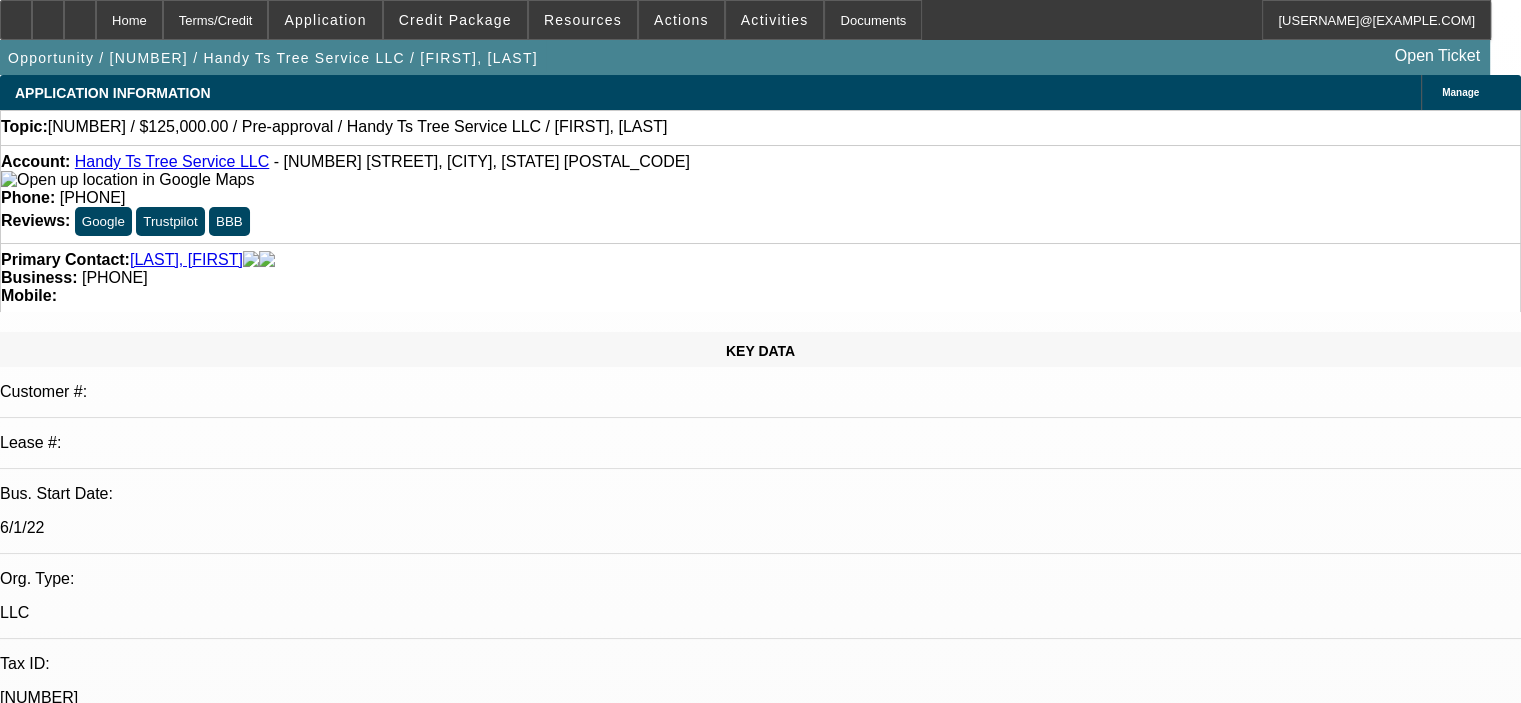 click on "Resources" at bounding box center [583, 20] 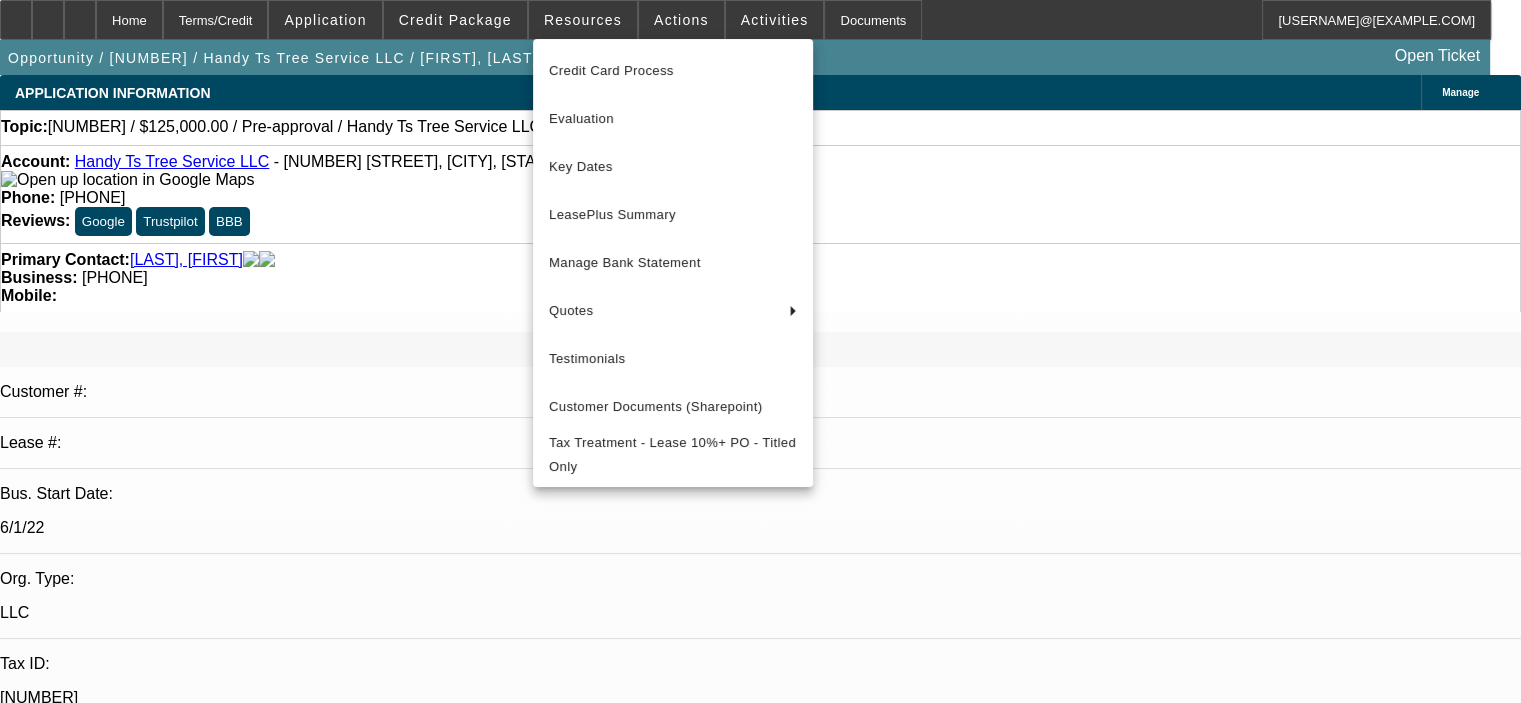 click at bounding box center (760, 351) 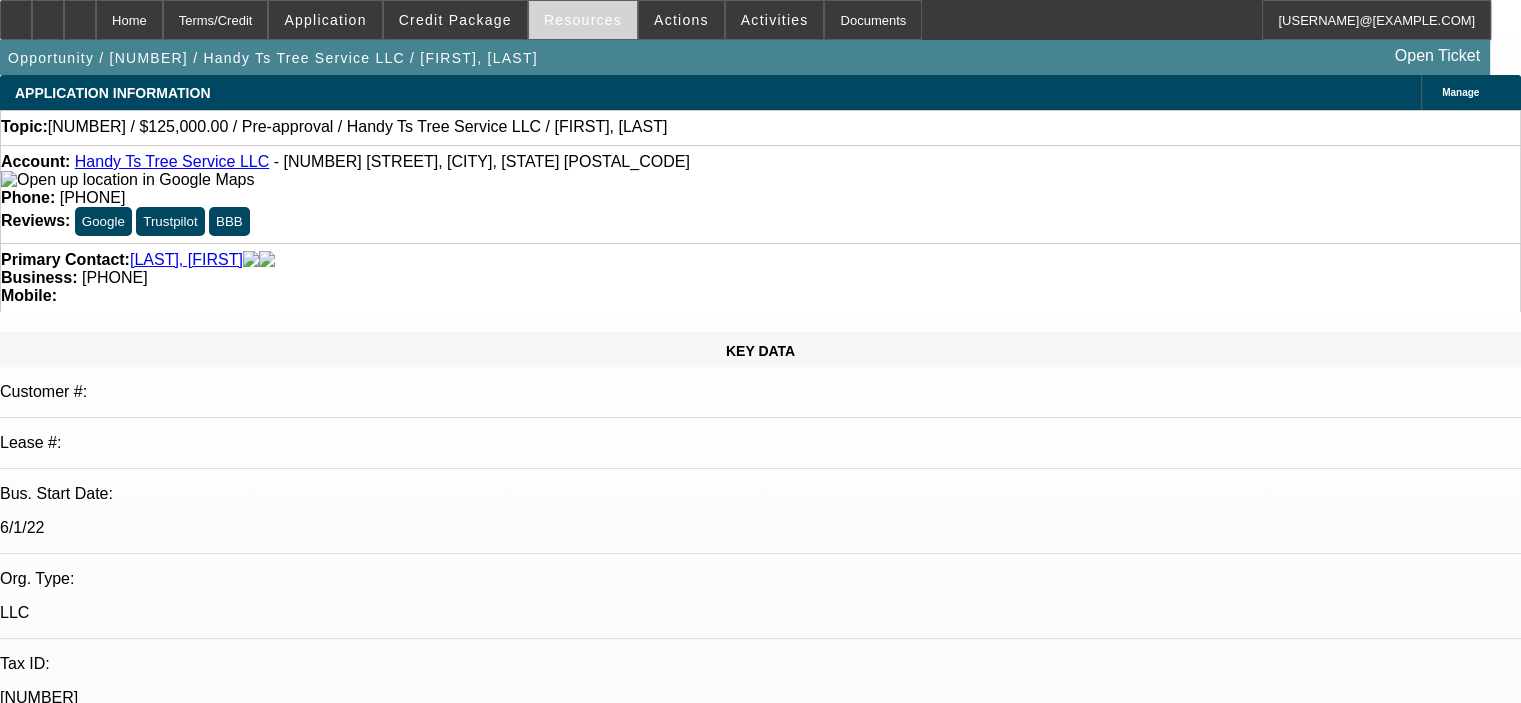click on "Resources" at bounding box center [583, 20] 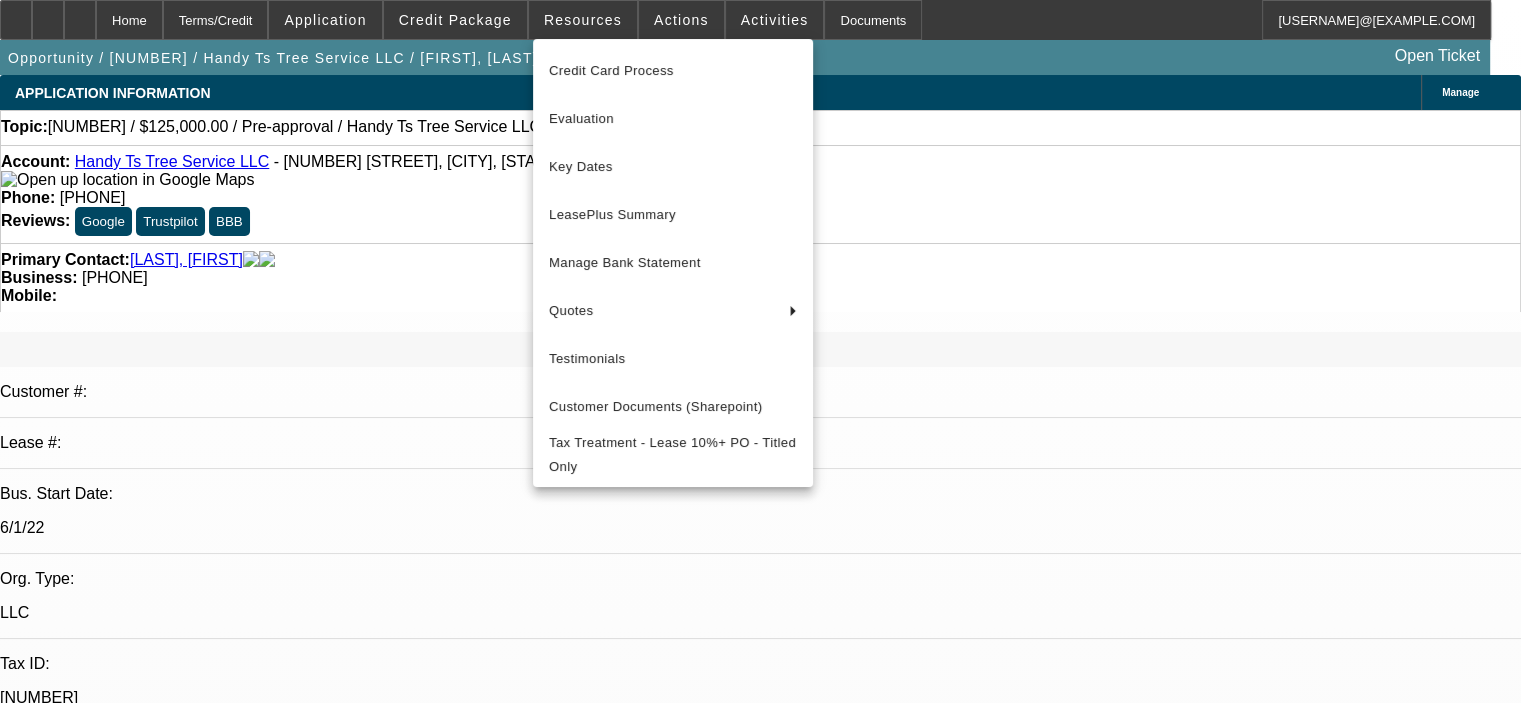 click at bounding box center (760, 351) 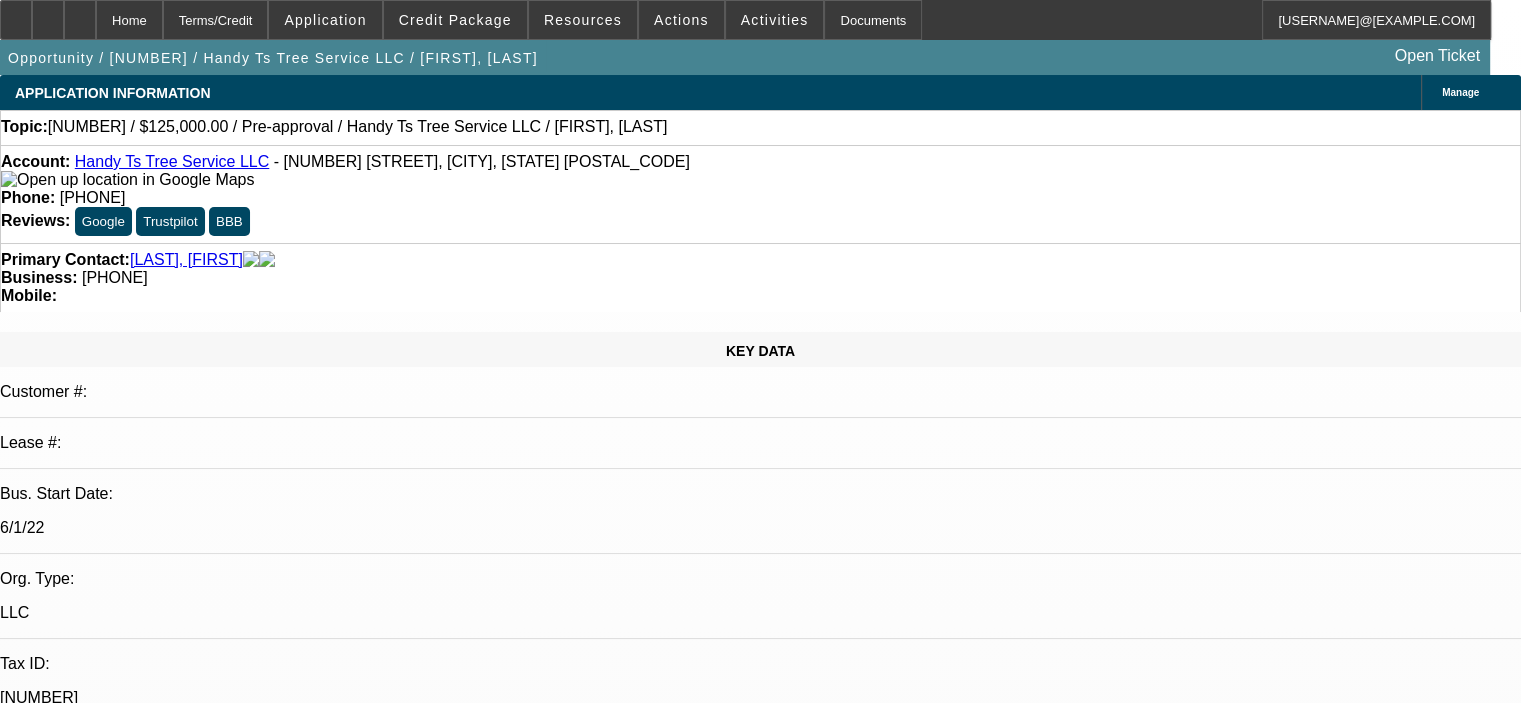 click on "Actions" at bounding box center (681, 20) 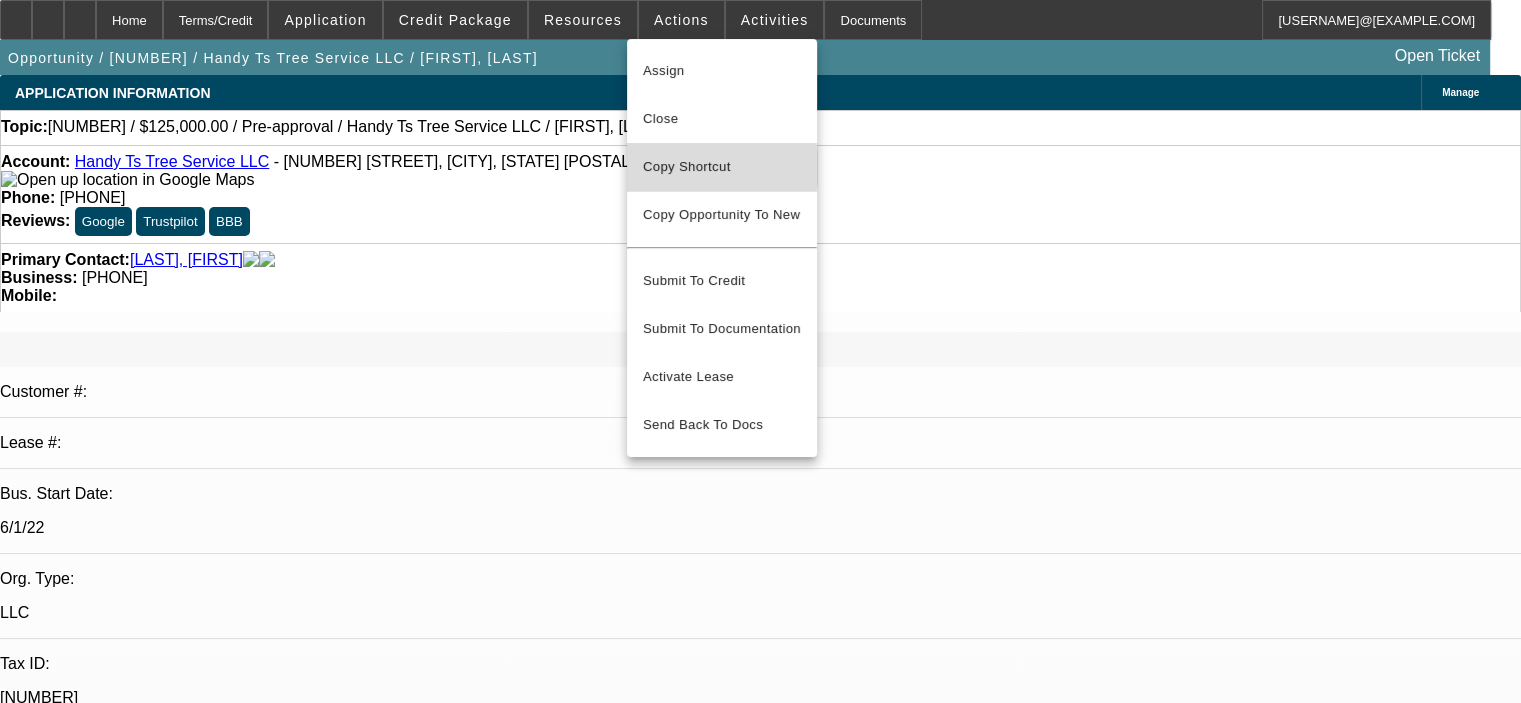 click on "Copy Shortcut" at bounding box center [722, 167] 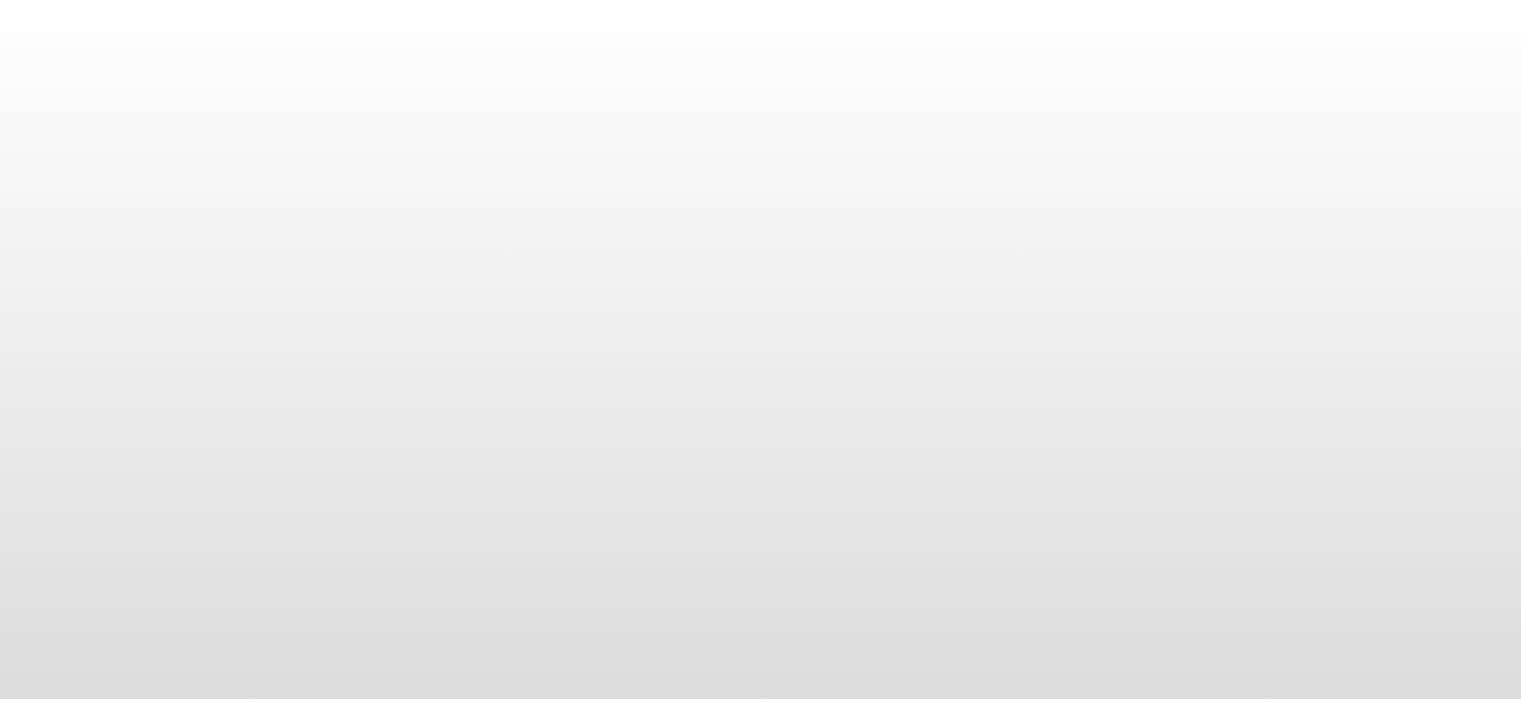 scroll, scrollTop: 0, scrollLeft: 0, axis: both 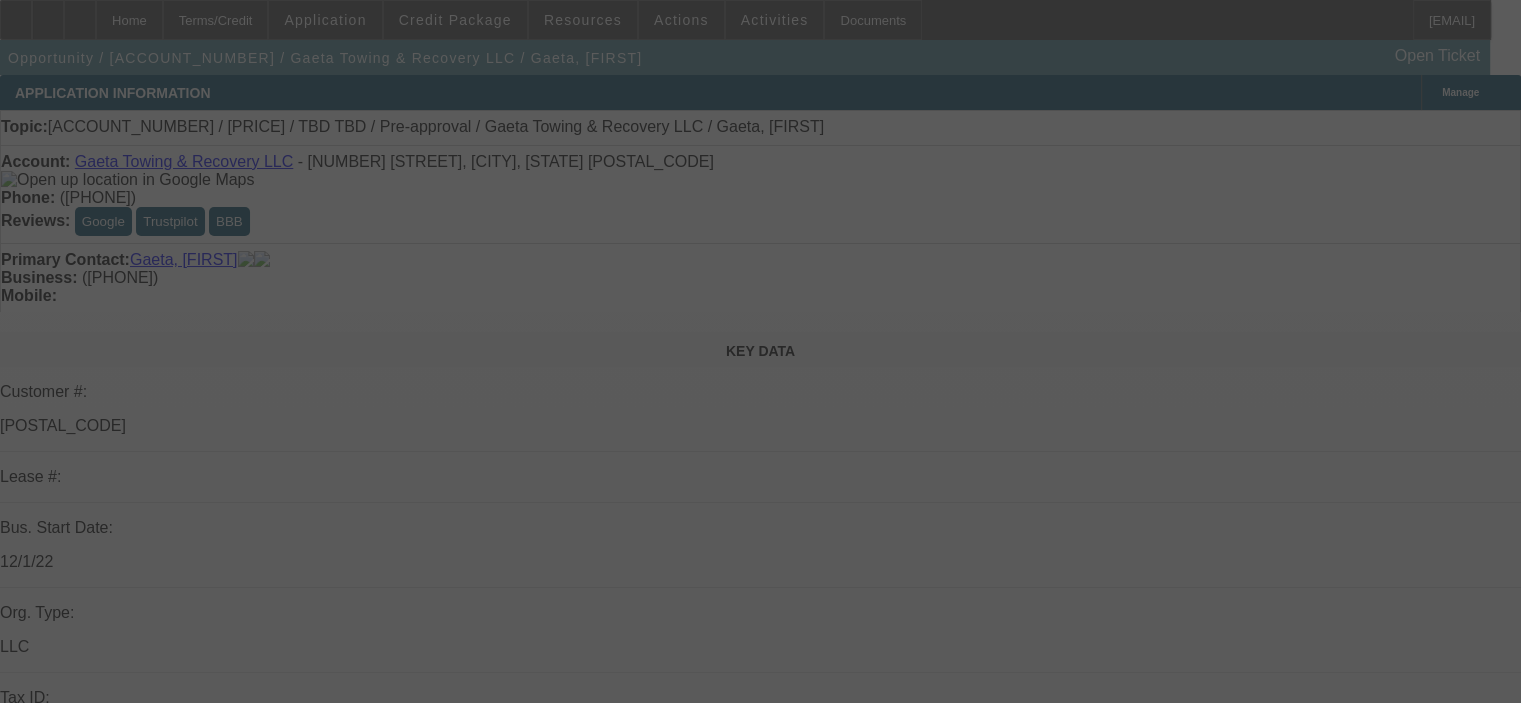 select on "0.15" 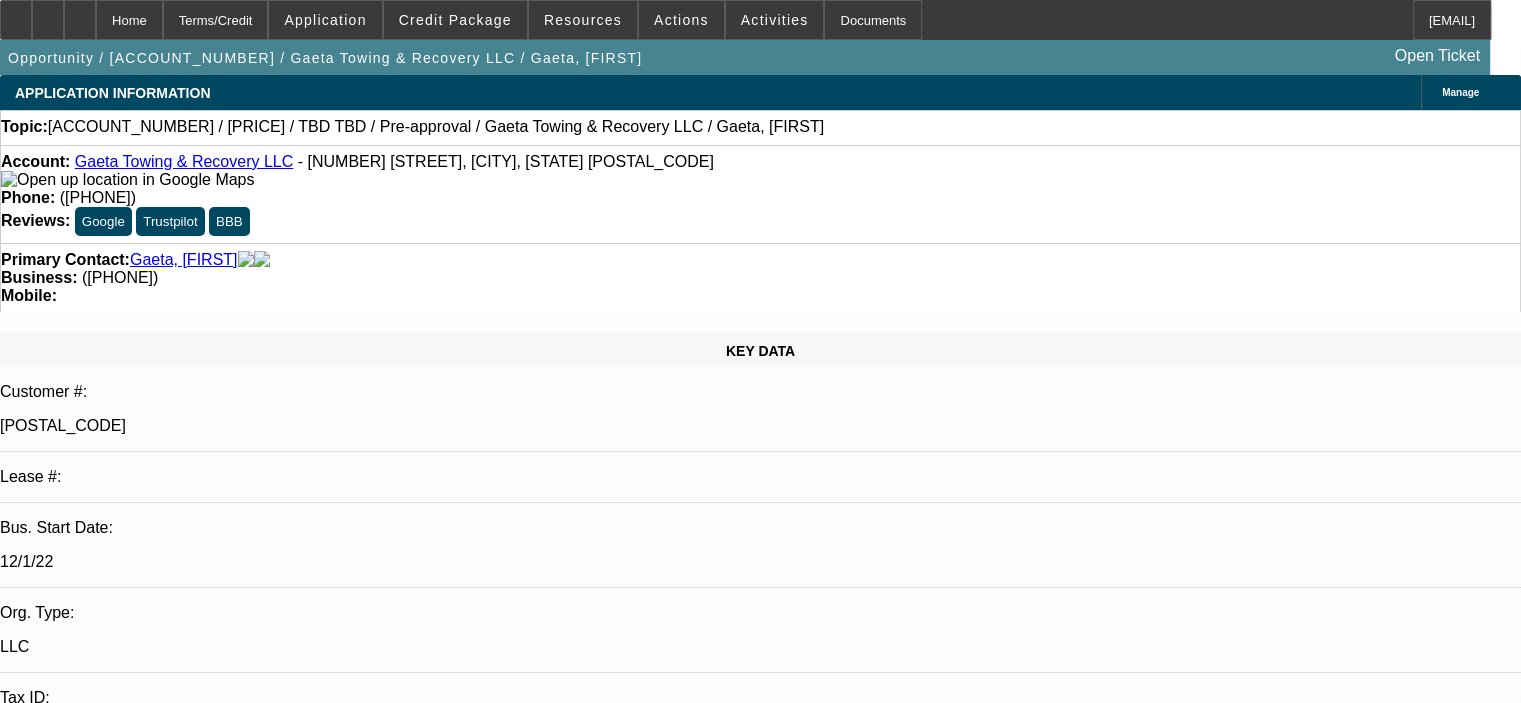 select on "6" 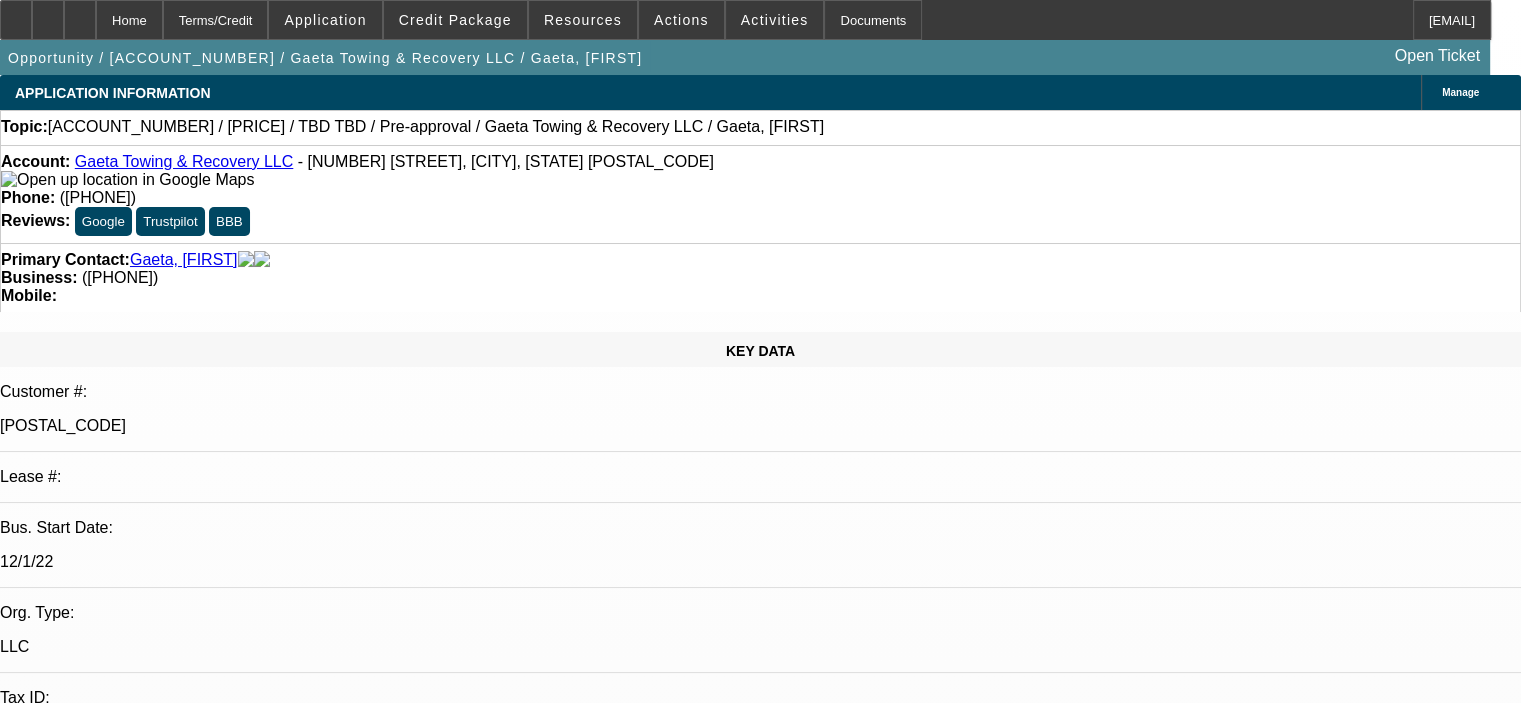 click on "07/15/2025 8:00 AM" at bounding box center (51, 2962) 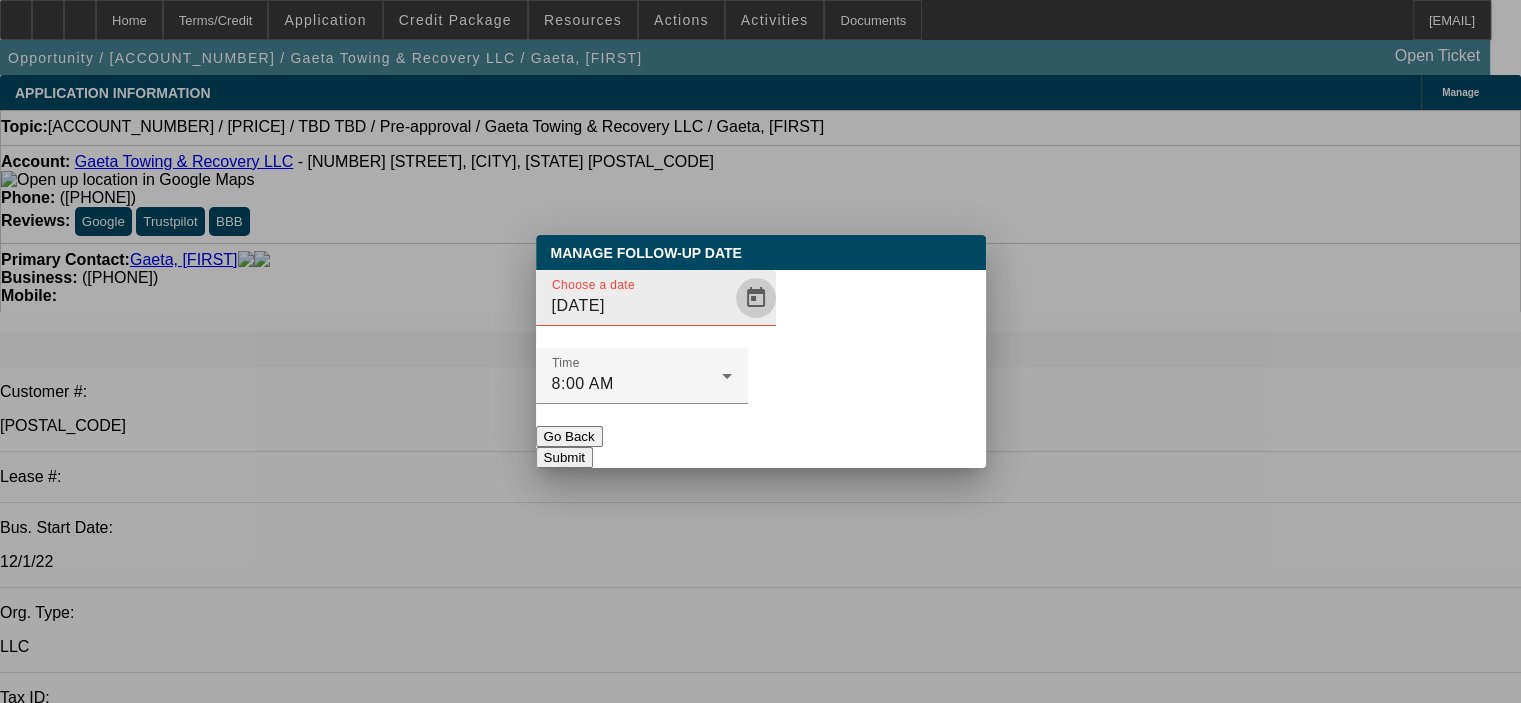click at bounding box center (756, 298) 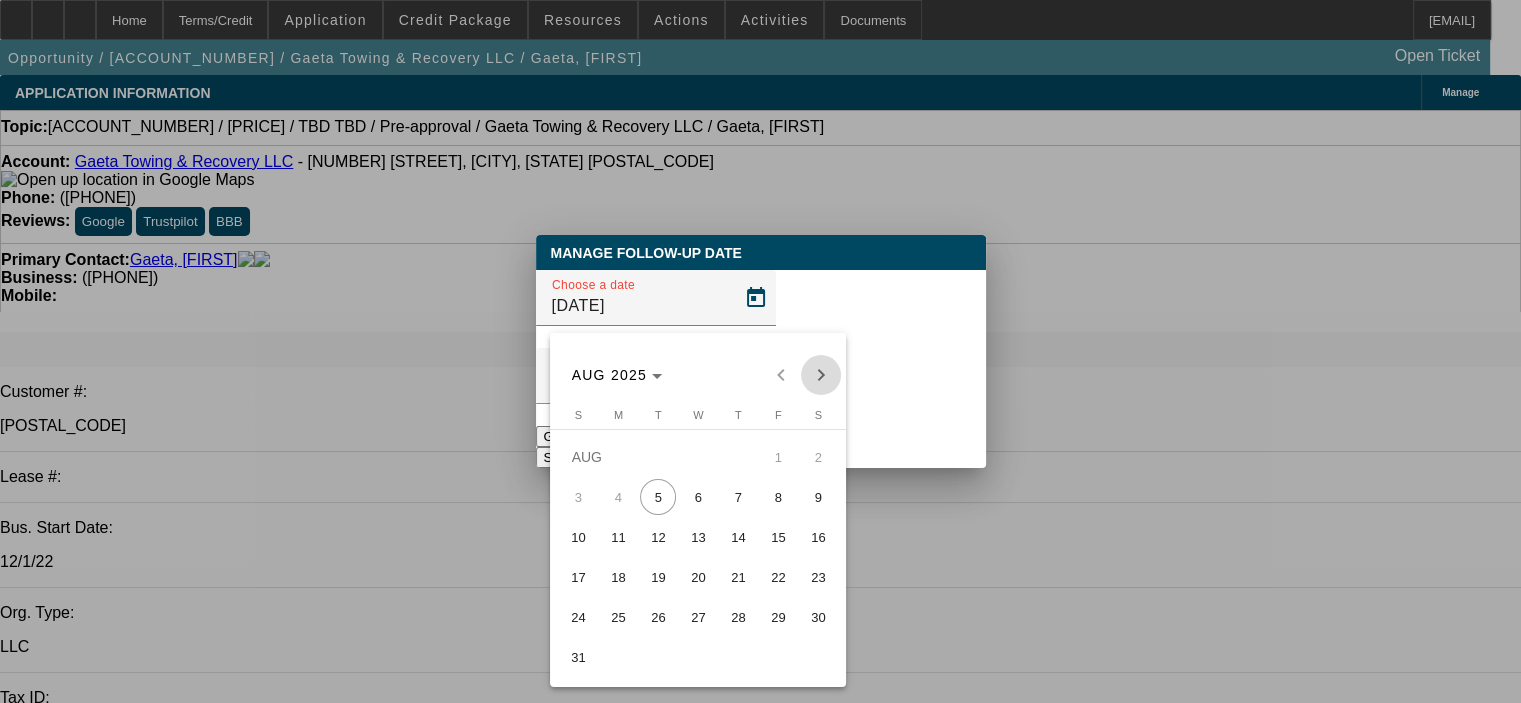 click at bounding box center (821, 375) 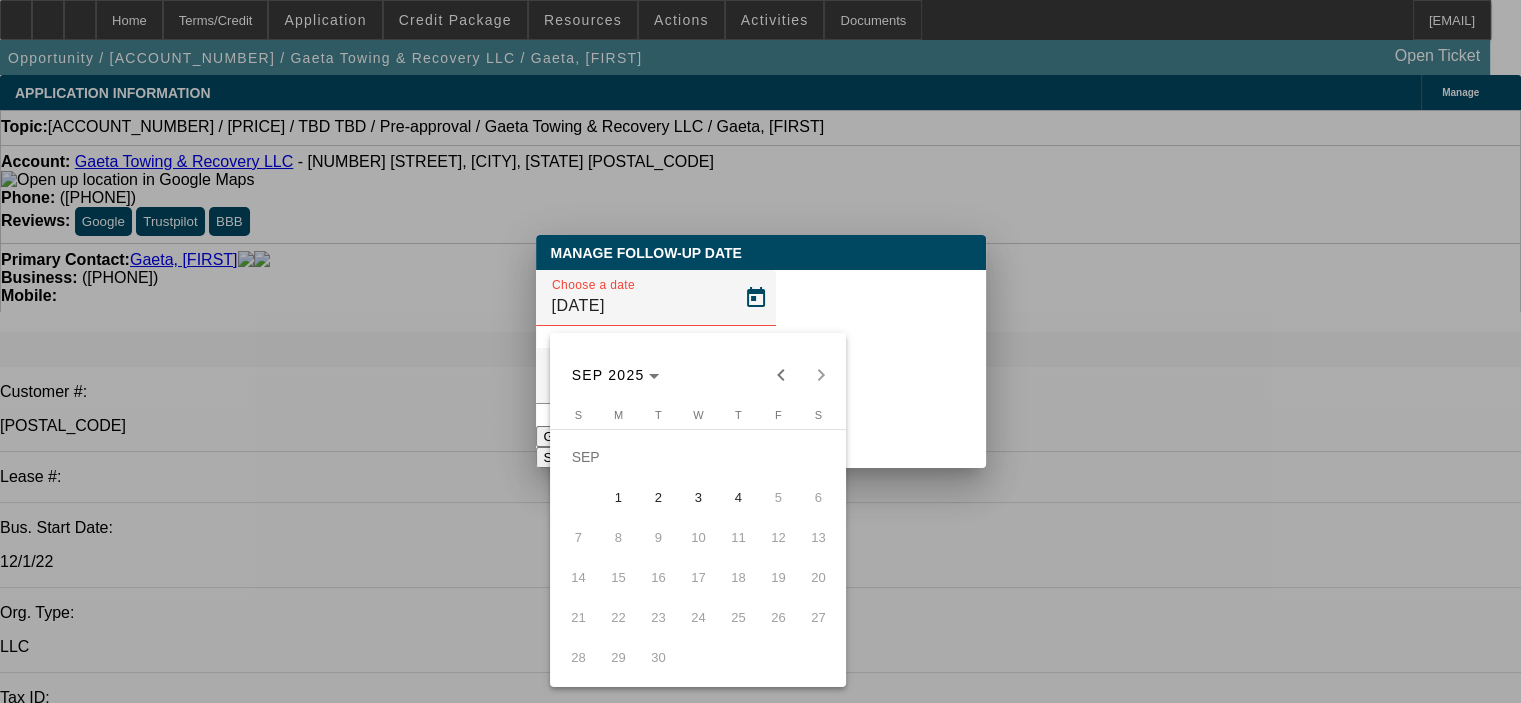 click on "2" at bounding box center (658, 497) 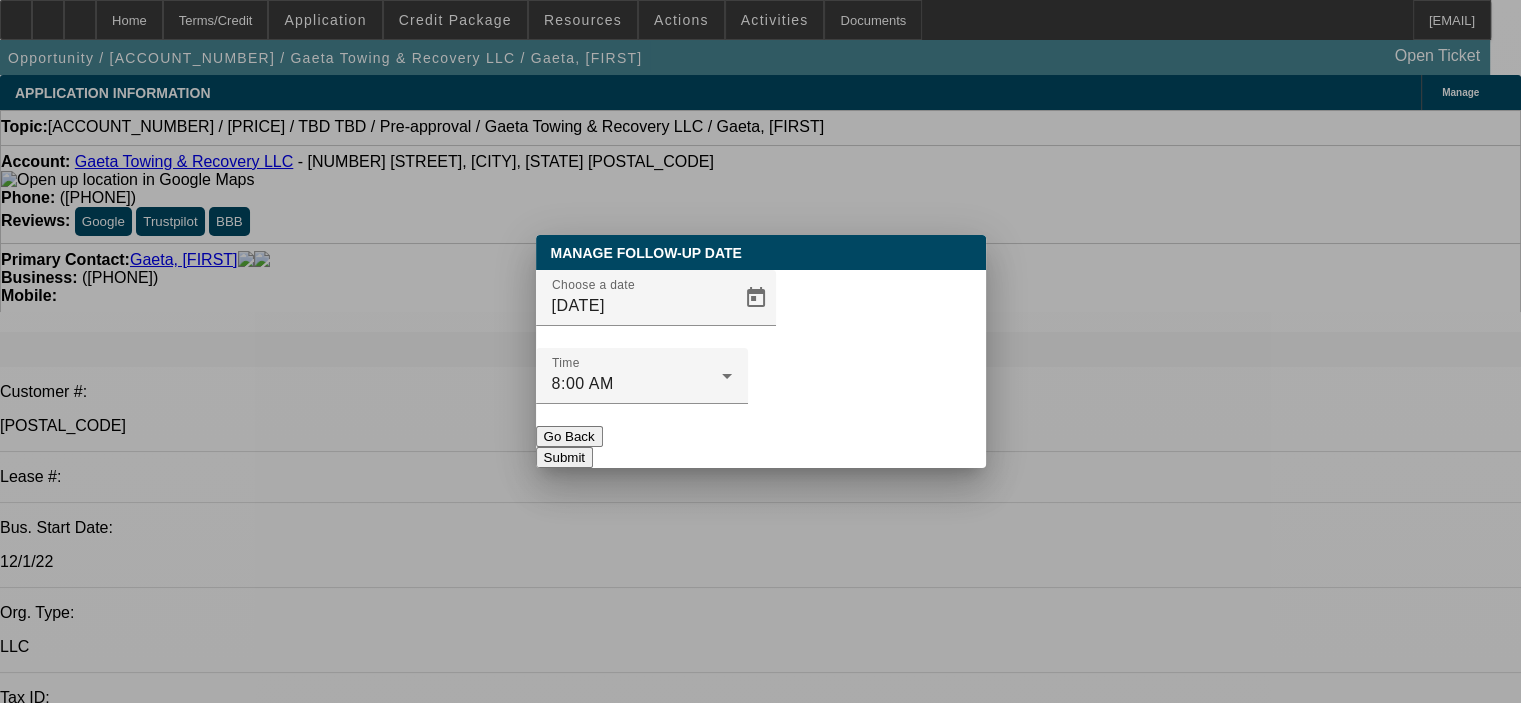 click on "Submit" at bounding box center [564, 457] 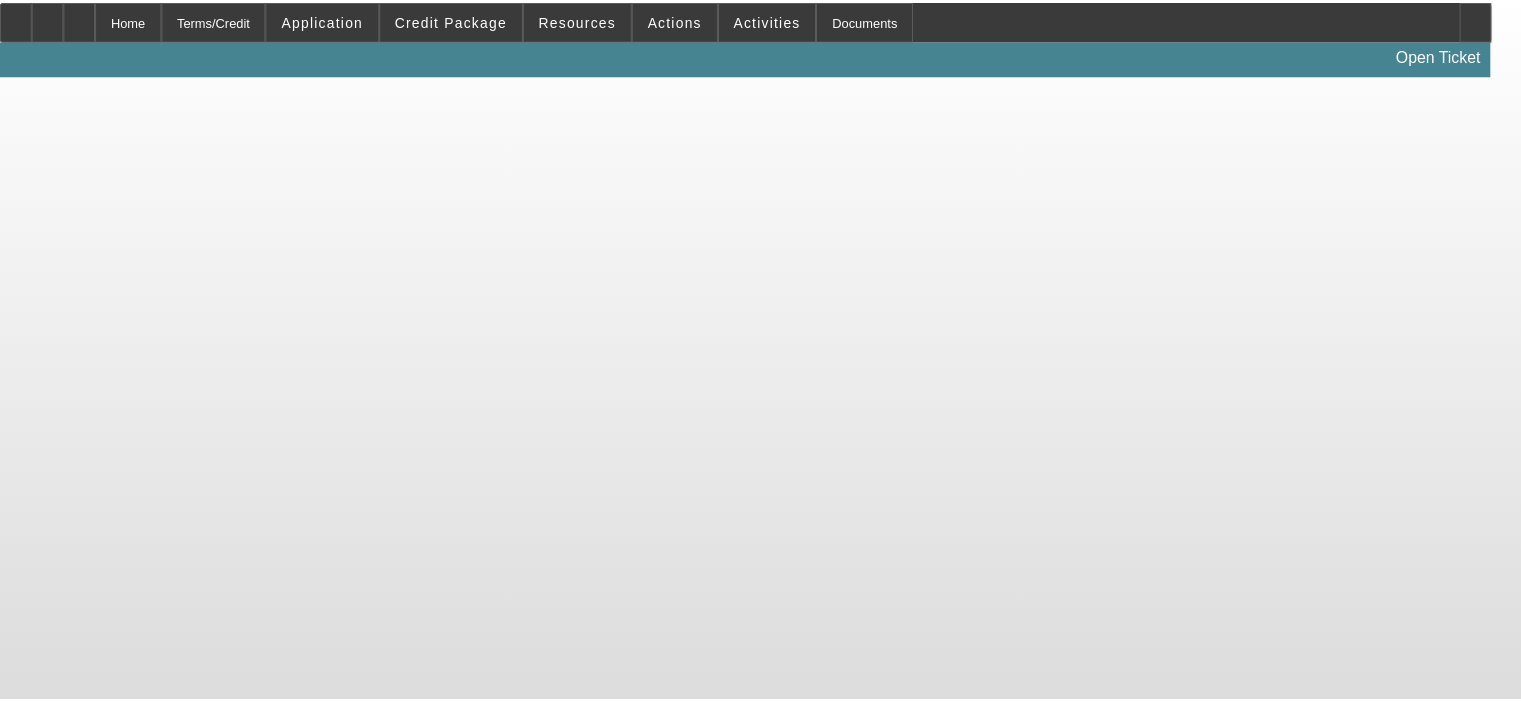 scroll, scrollTop: 0, scrollLeft: 0, axis: both 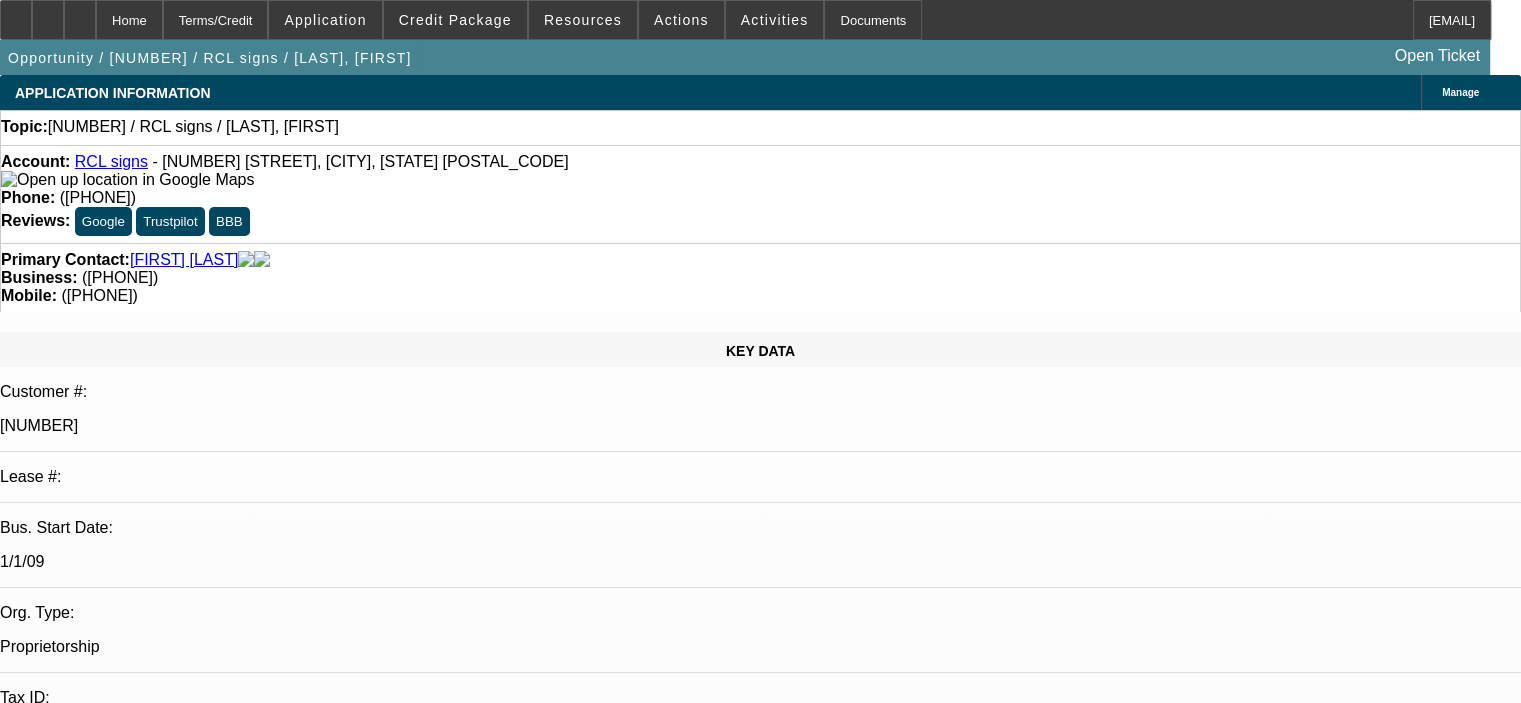 select on "0" 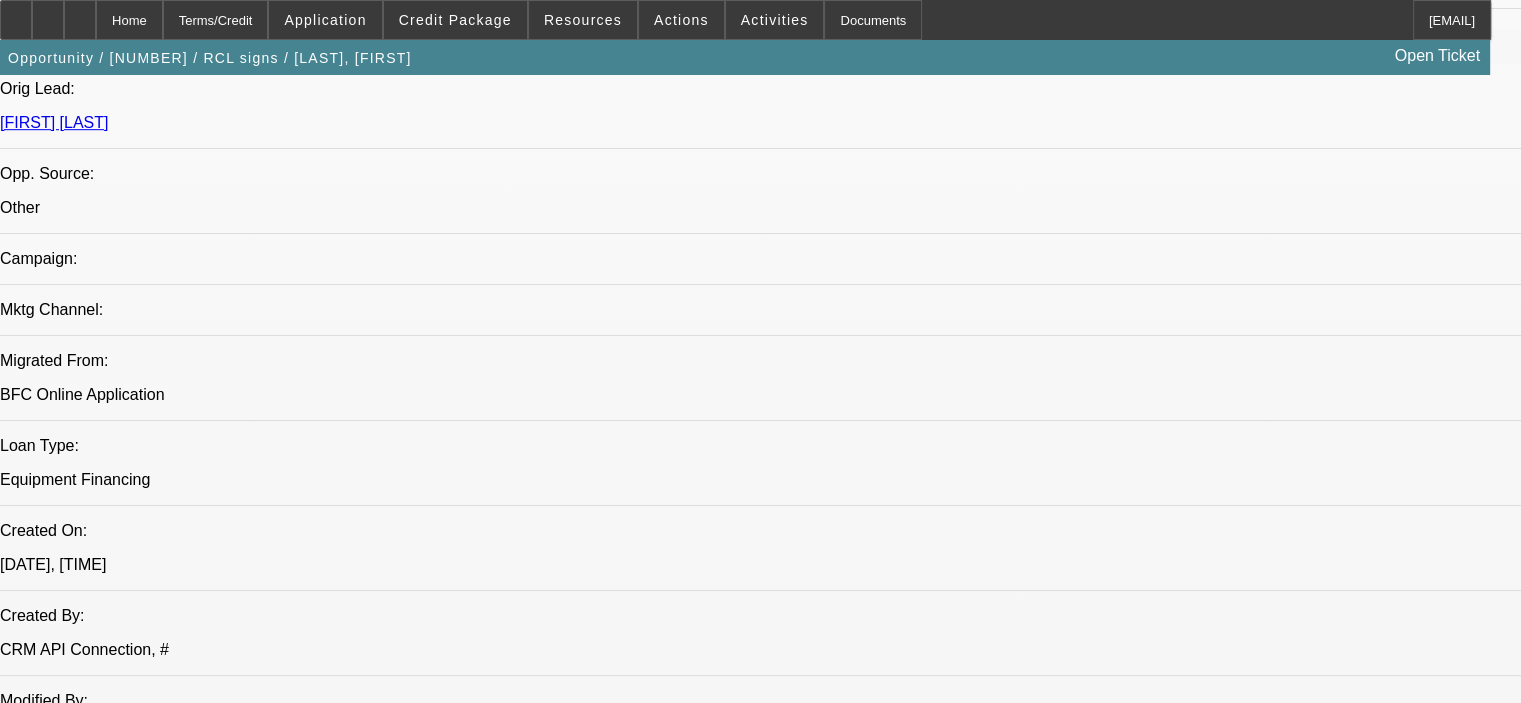 scroll, scrollTop: 1300, scrollLeft: 0, axis: vertical 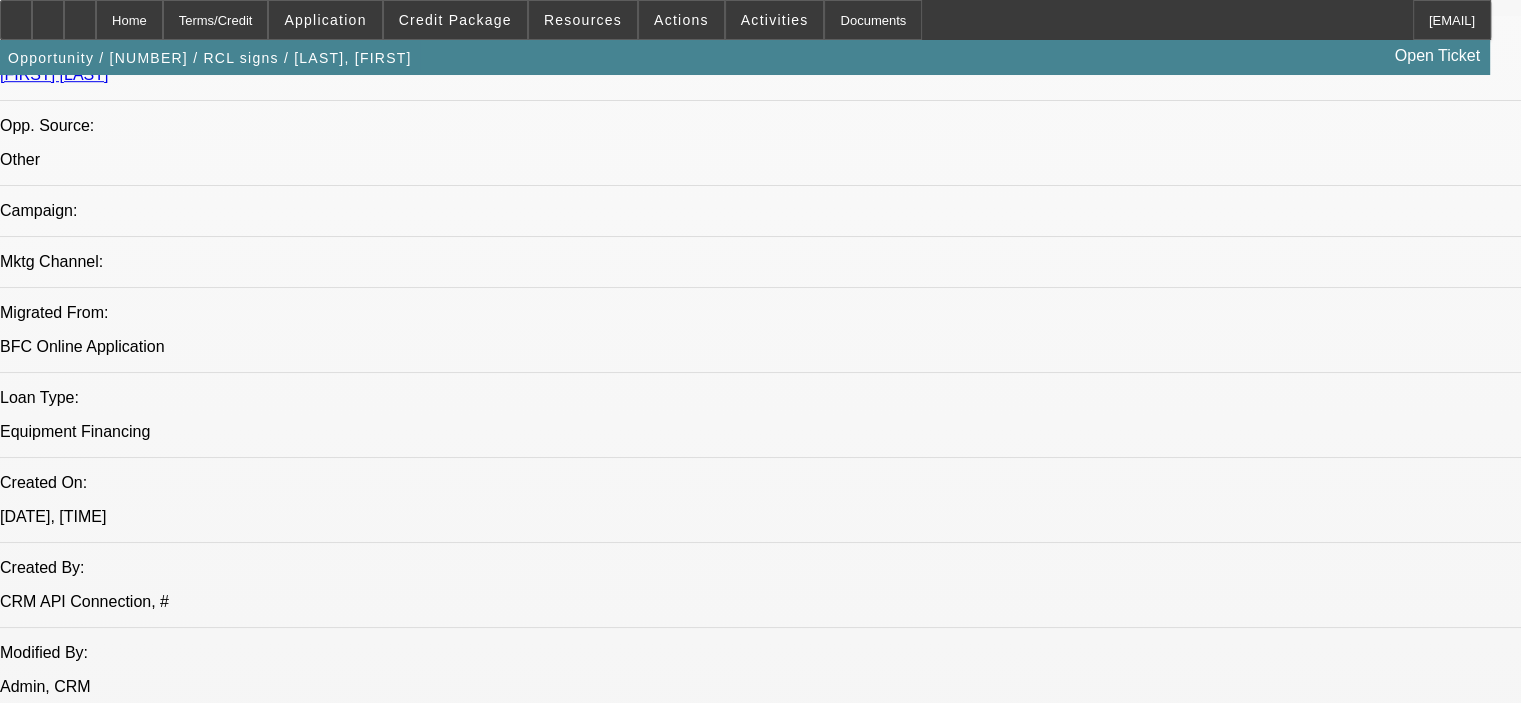 click on "[NUMBER] / [PRICE] / [PRODUCT] / Third Party Vendor / RCL signs / [LAST], [FIRST]" at bounding box center (312, 2461) 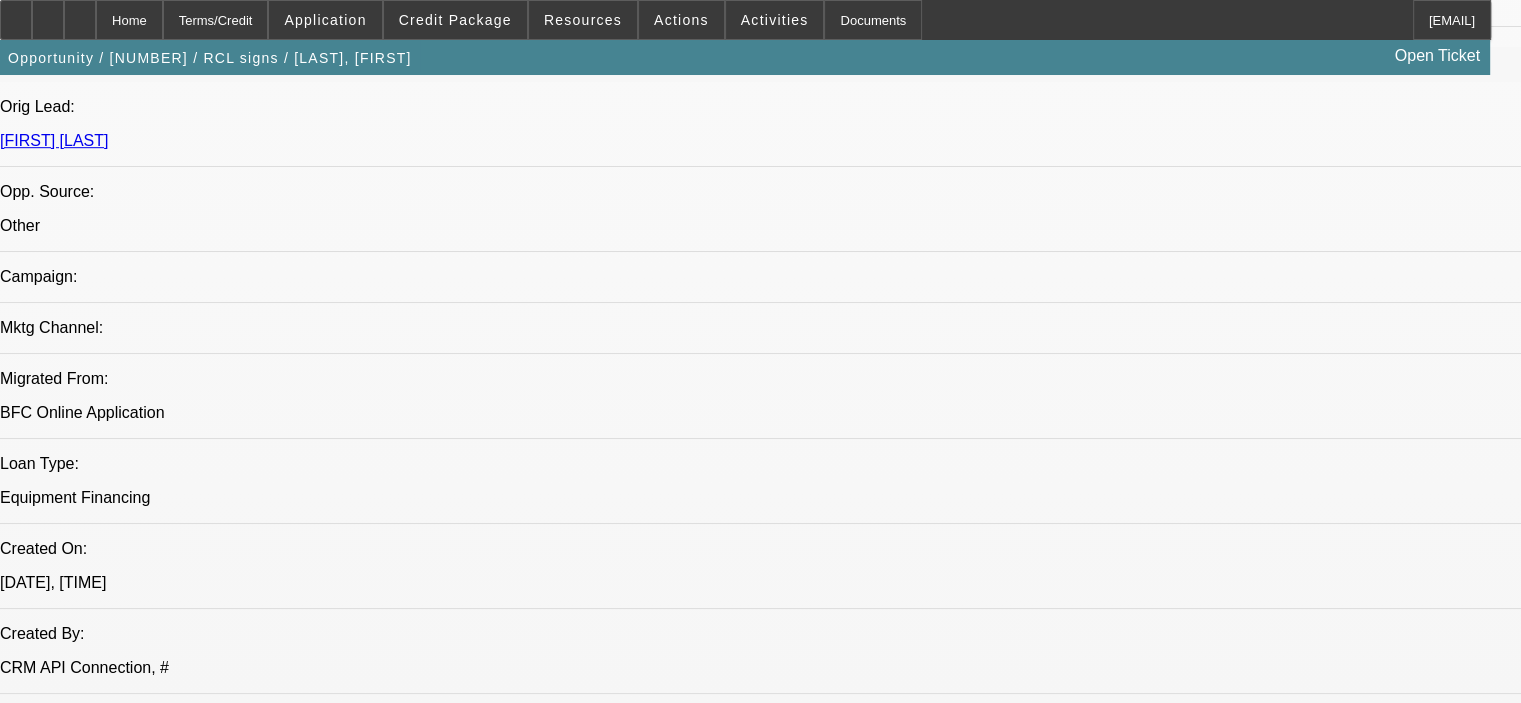 scroll, scrollTop: 1200, scrollLeft: 0, axis: vertical 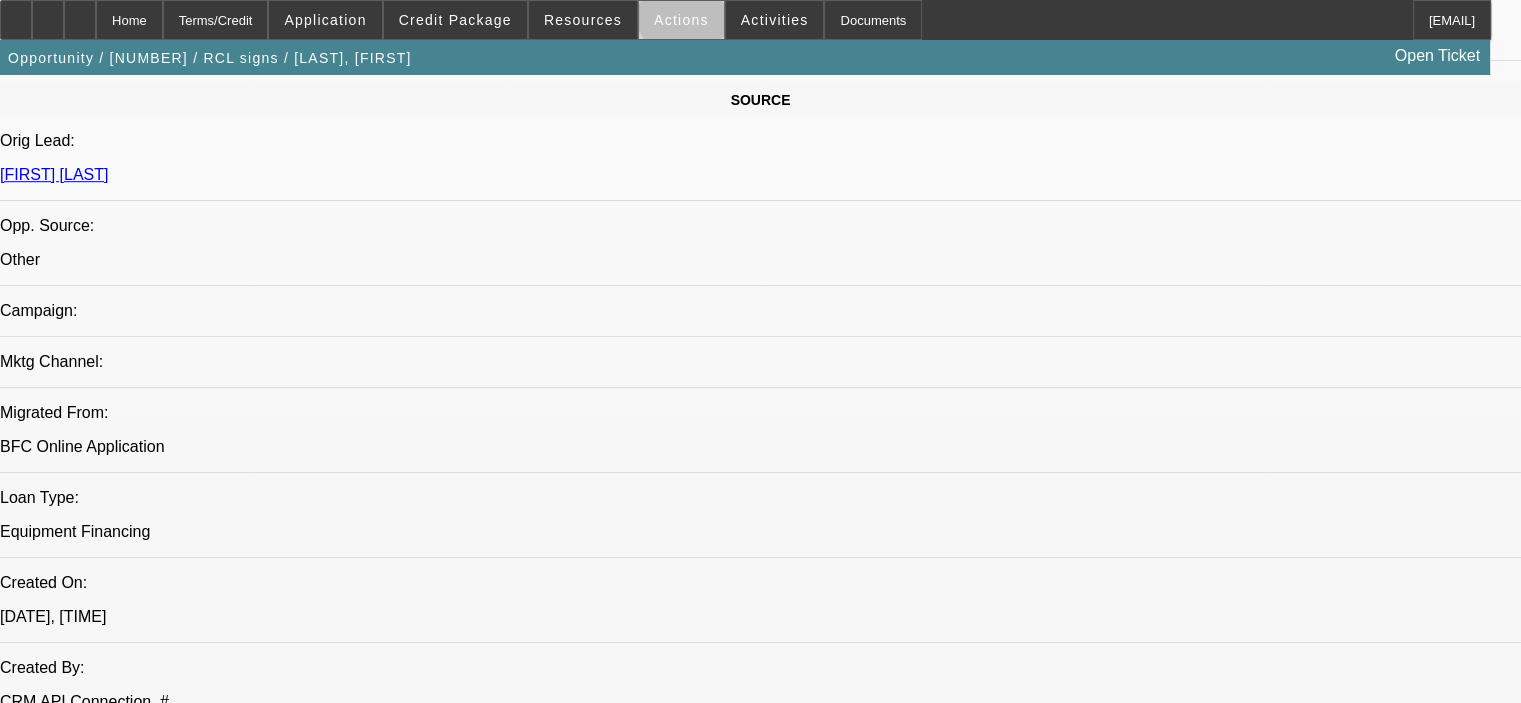 click on "Actions" at bounding box center (681, 20) 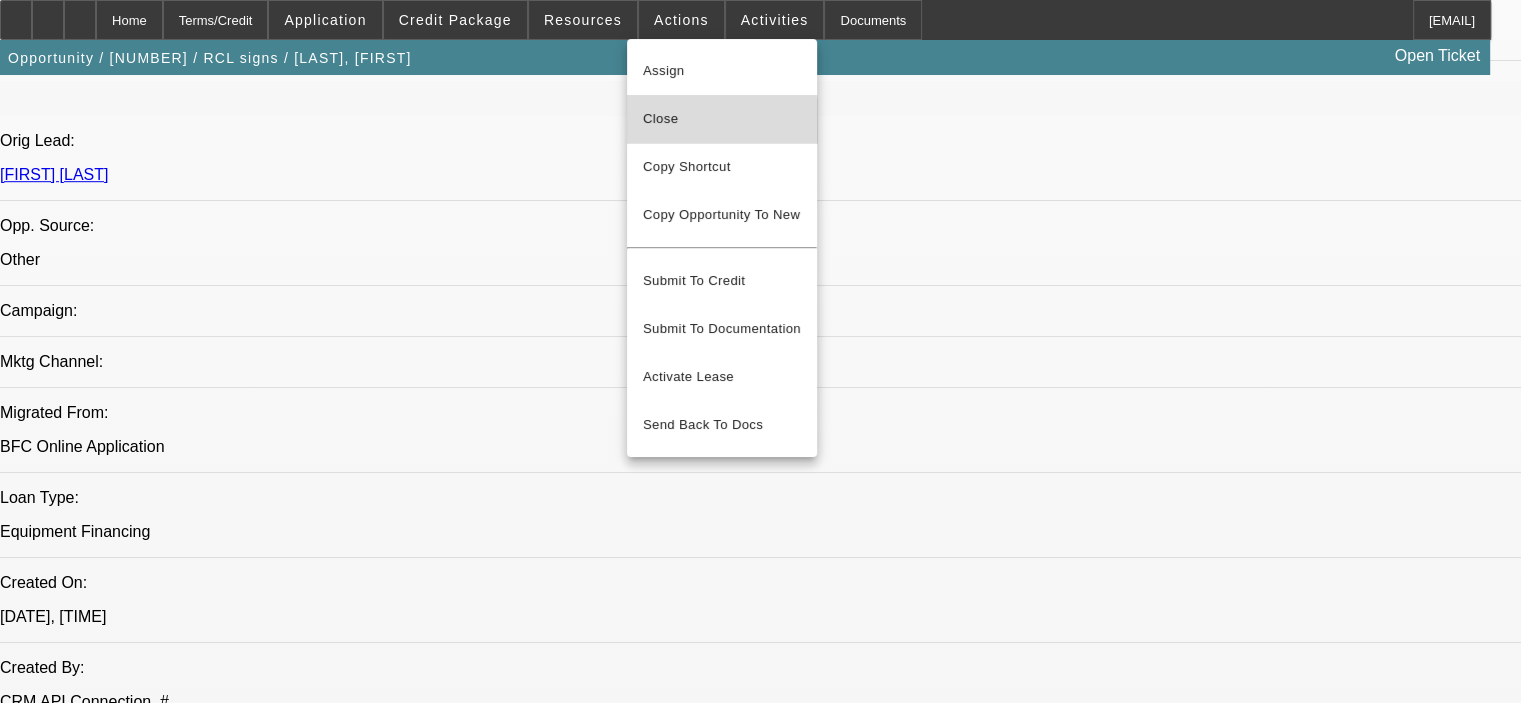 click on "Close" at bounding box center (722, 119) 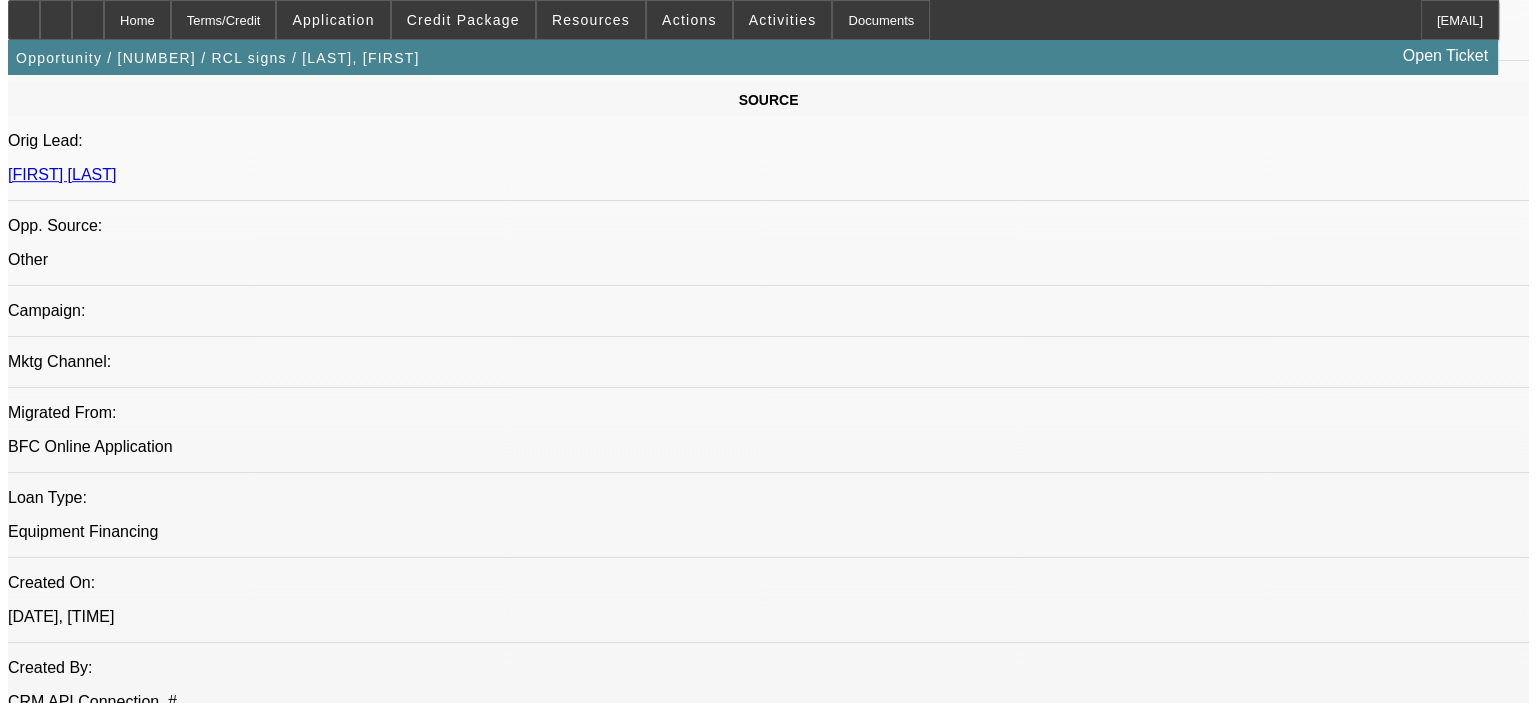 scroll, scrollTop: 0, scrollLeft: 0, axis: both 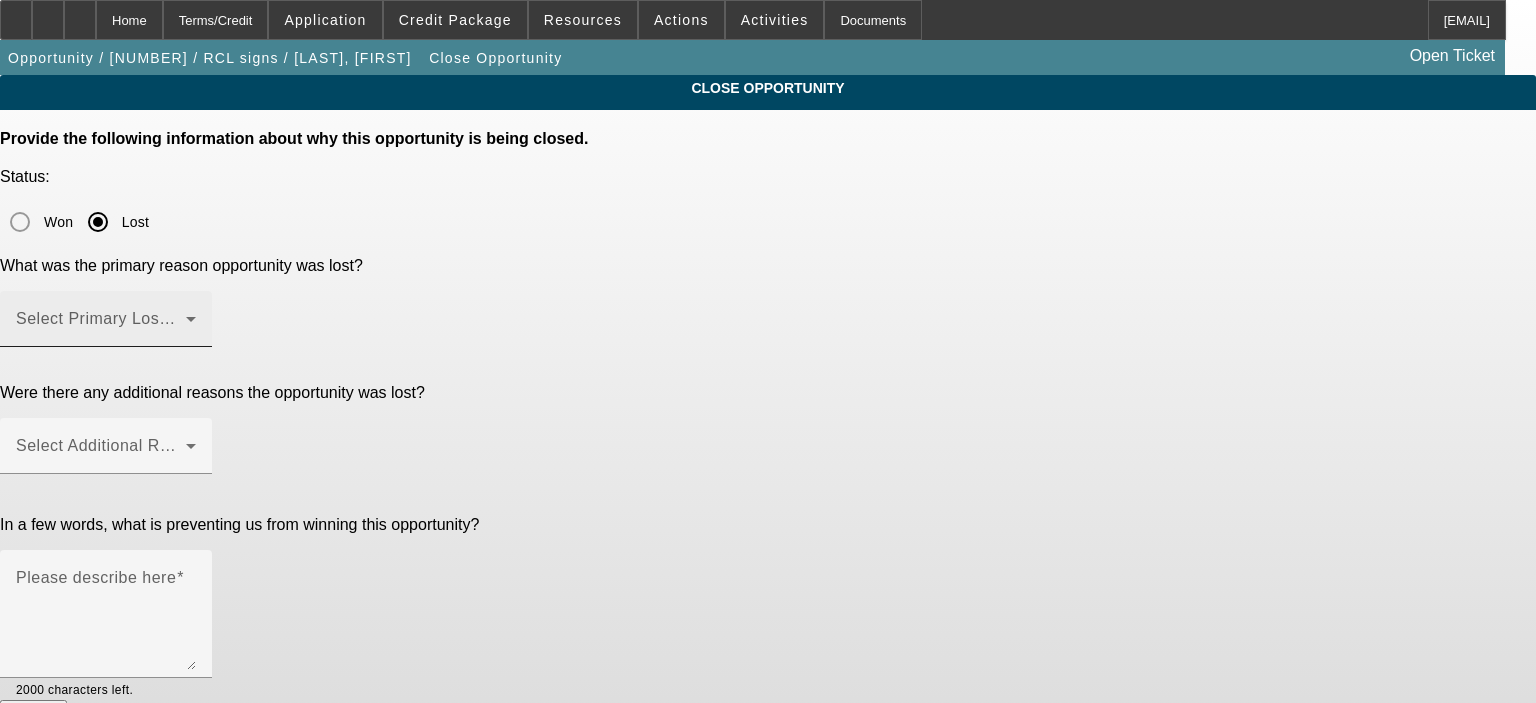 click on "Select Primary Lost Reason" at bounding box center (121, 318) 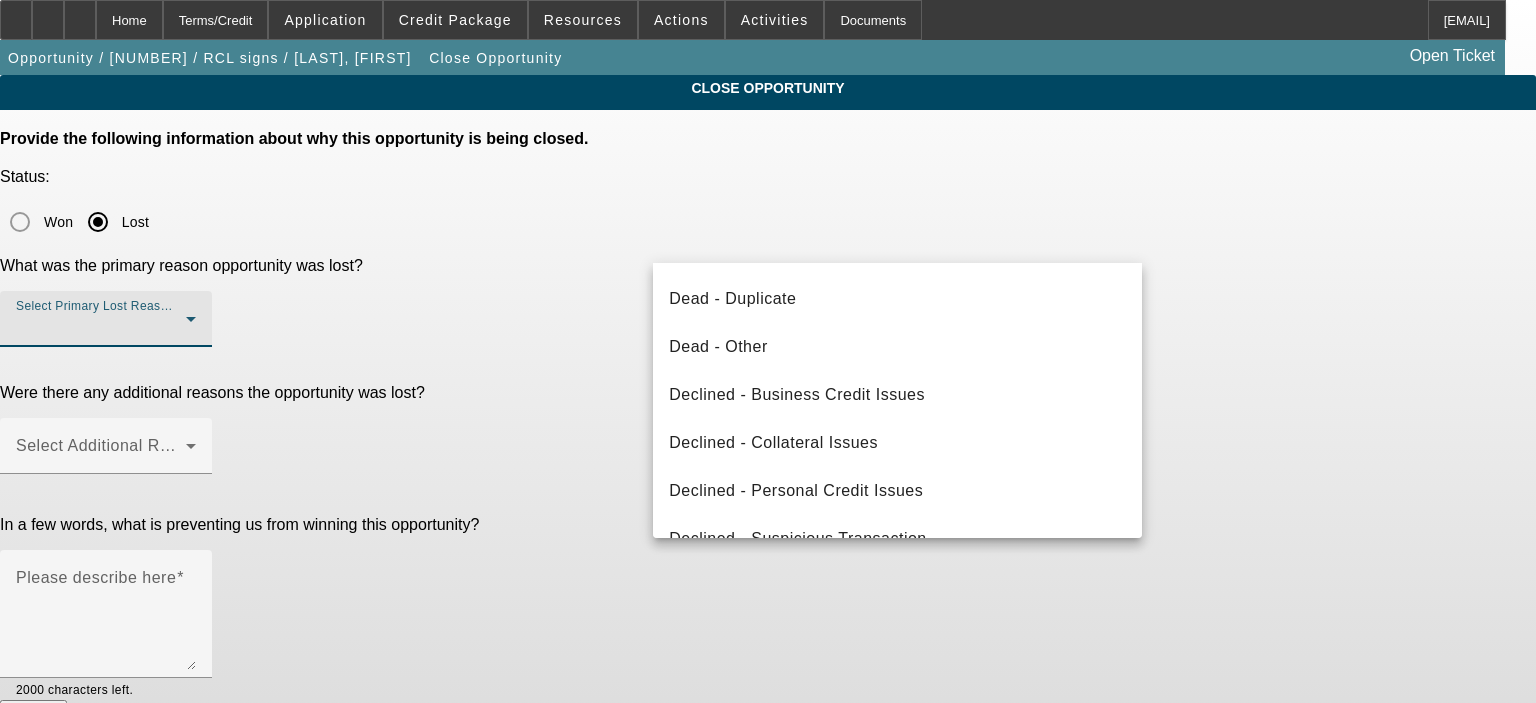scroll, scrollTop: 268, scrollLeft: 0, axis: vertical 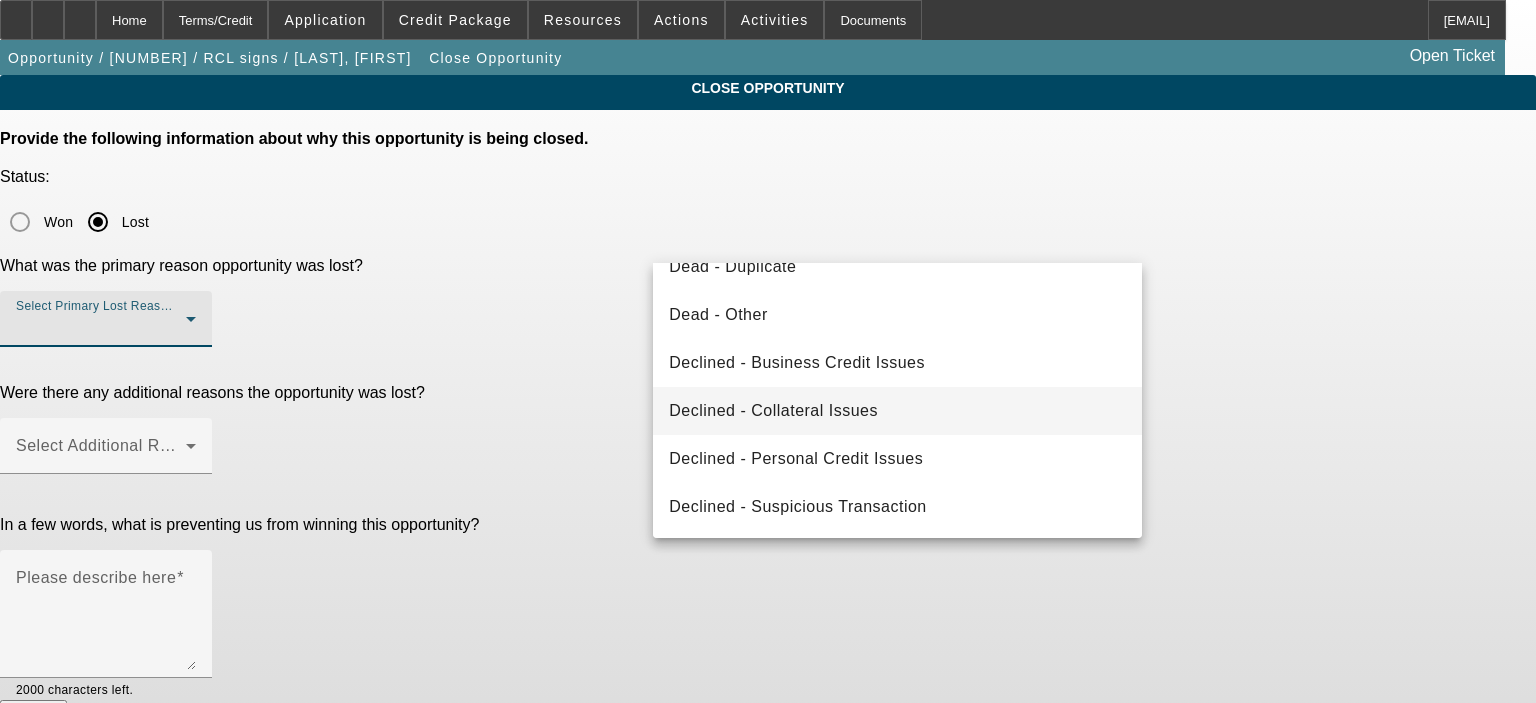 click on "Declined - Collateral Issues" at bounding box center (773, 411) 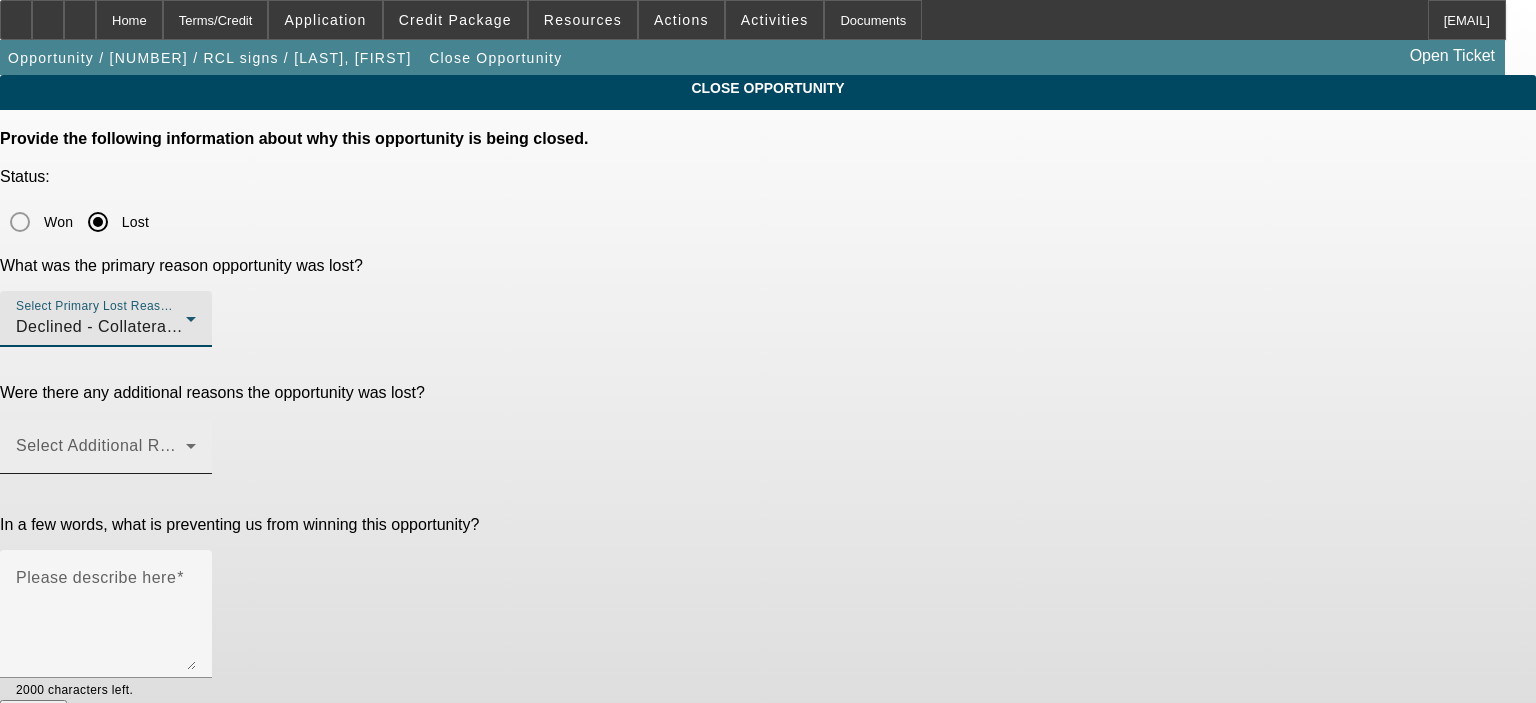 click at bounding box center (101, 454) 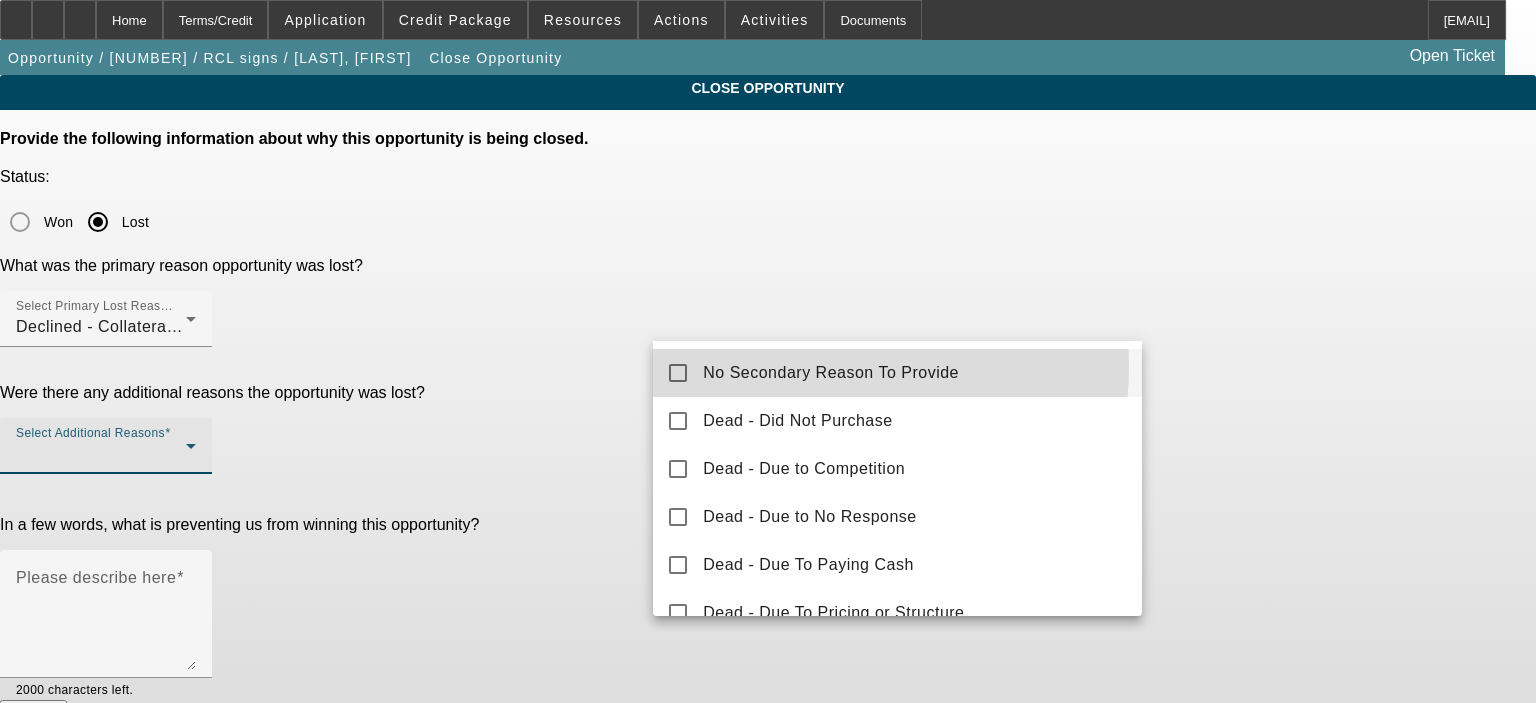 click on "No Secondary Reason To Provide" at bounding box center (831, 373) 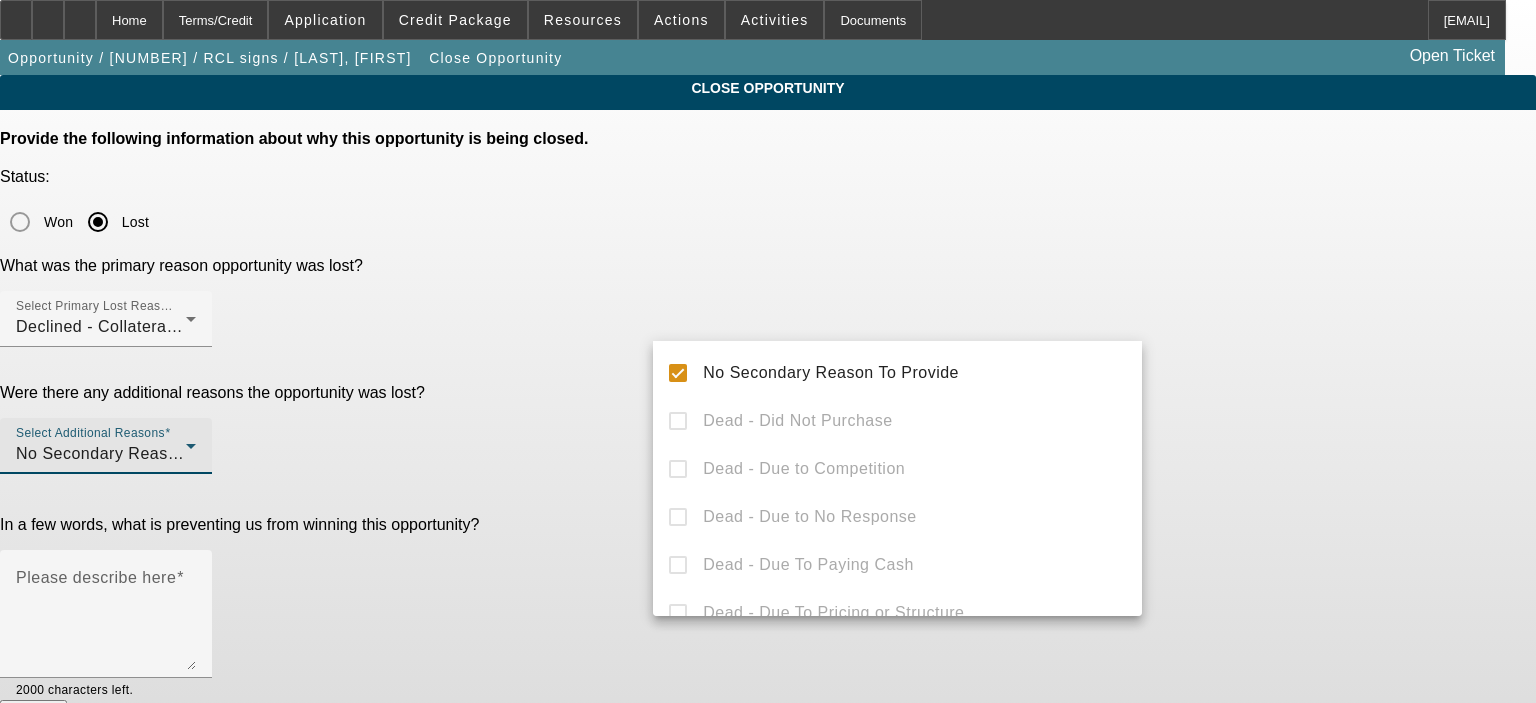 click at bounding box center (768, 351) 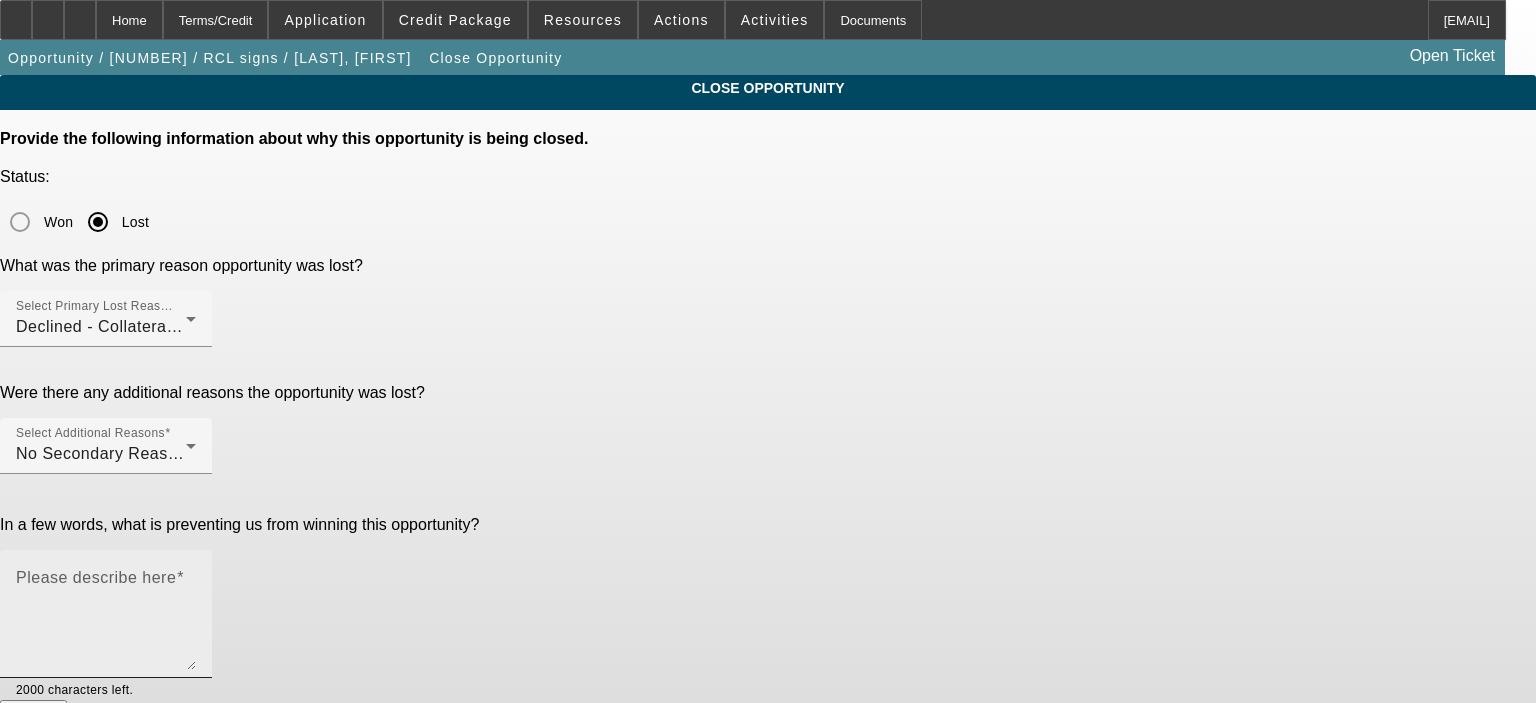 click on "Please describe here" at bounding box center [96, 577] 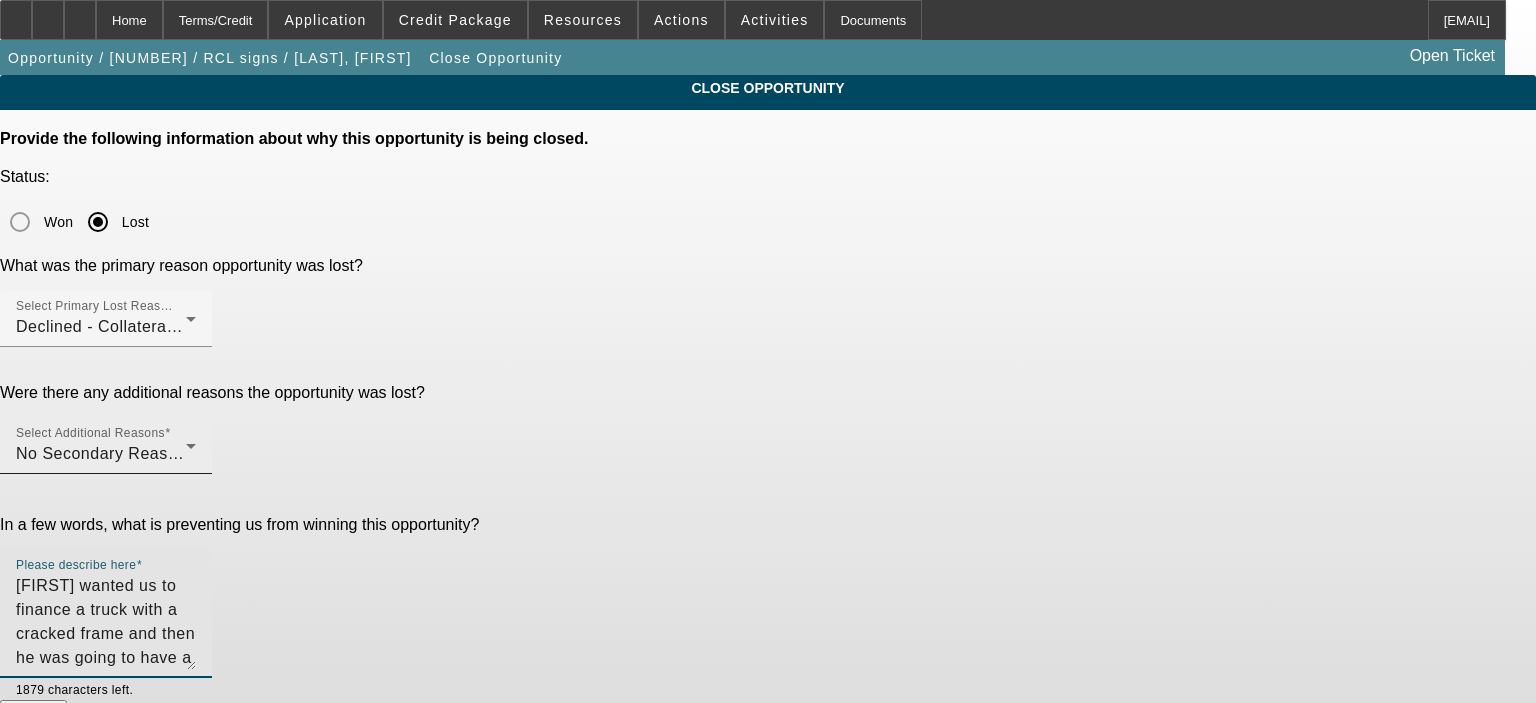 drag, startPoint x: 992, startPoint y: 400, endPoint x: 1109, endPoint y: 329, distance: 136.85759 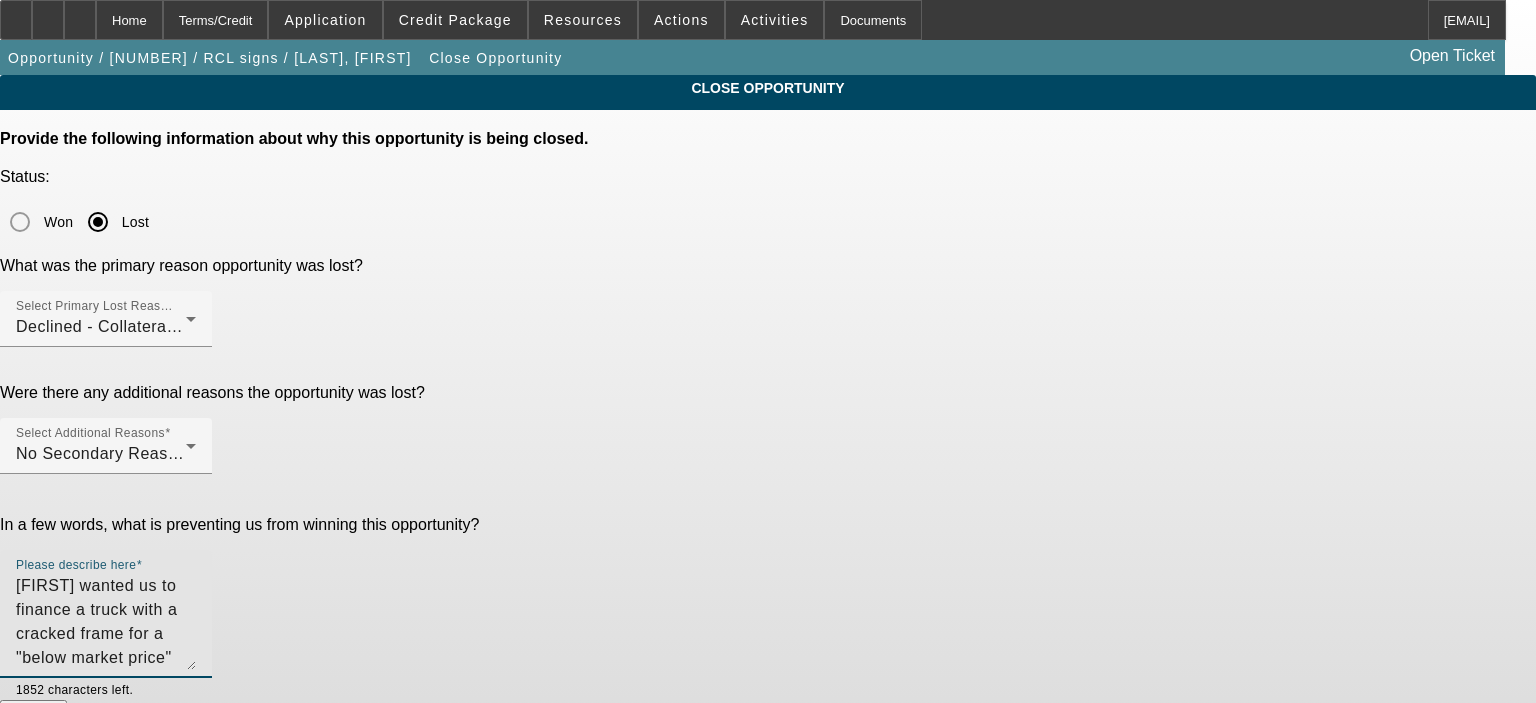 click on "Randy wanted us to finance a truck with a cracked frame for a "below market price" and then he was going to have a welder fix it once he received it" at bounding box center (106, 622) 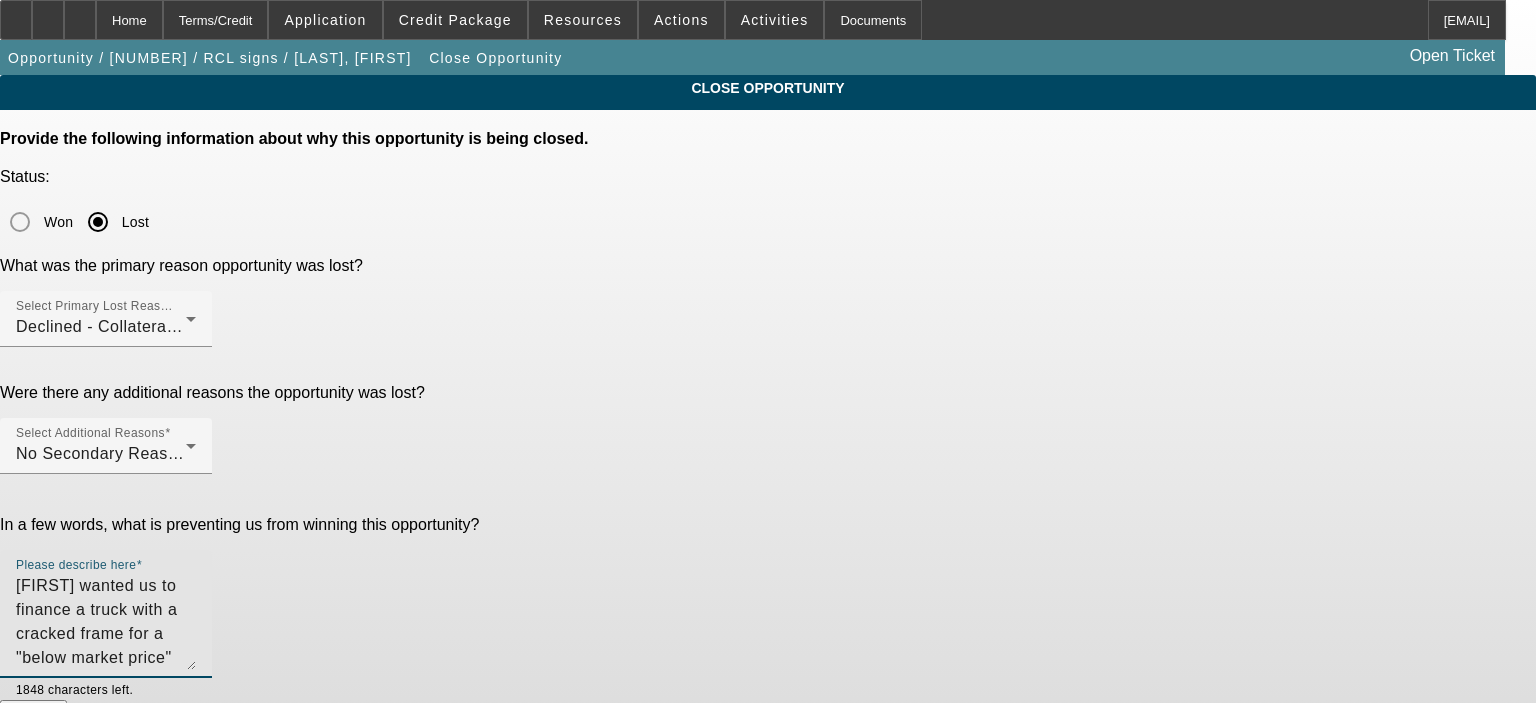 type on "[NAME] wanted us to finance a truck with a cracked frame for a "below market price" and then he was going to have a welder fix it once he received it !!!" 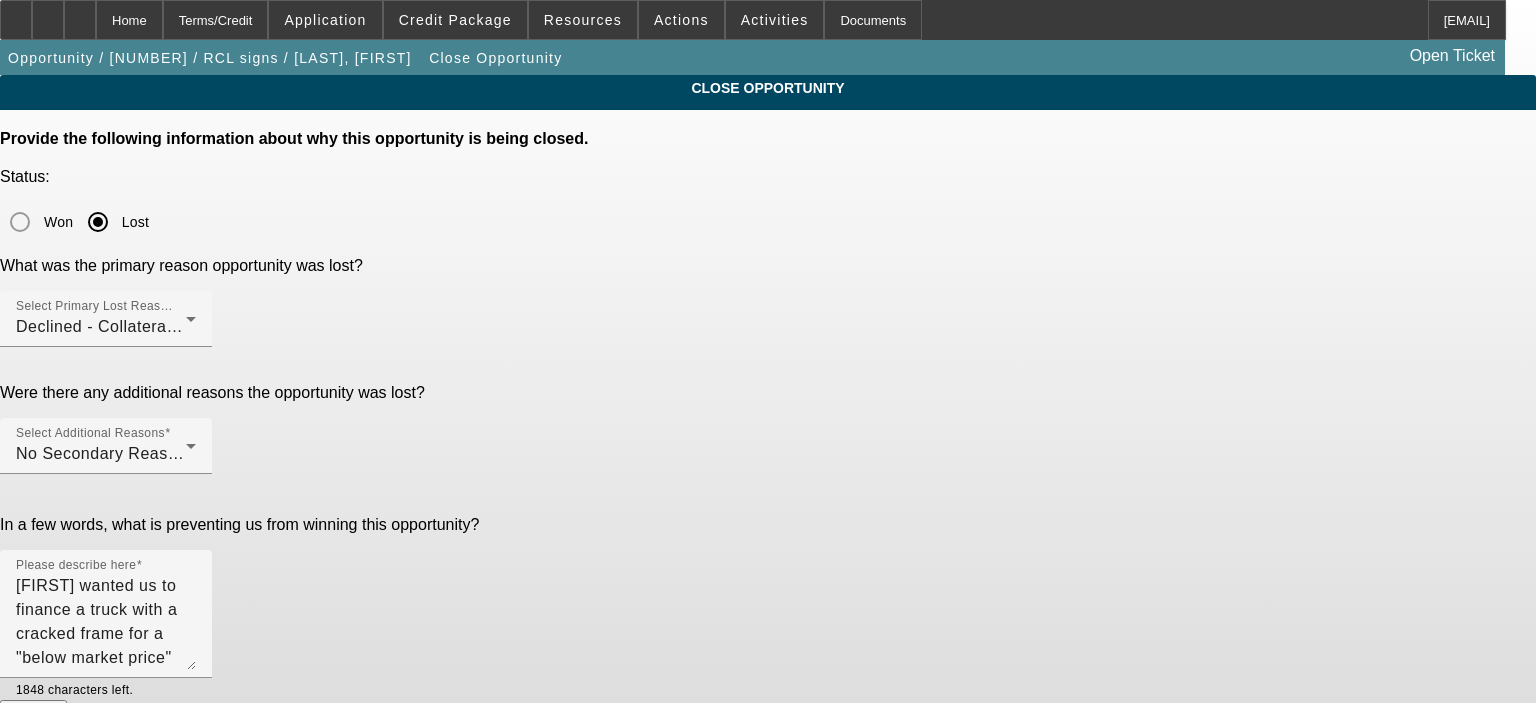 click on "Submit" 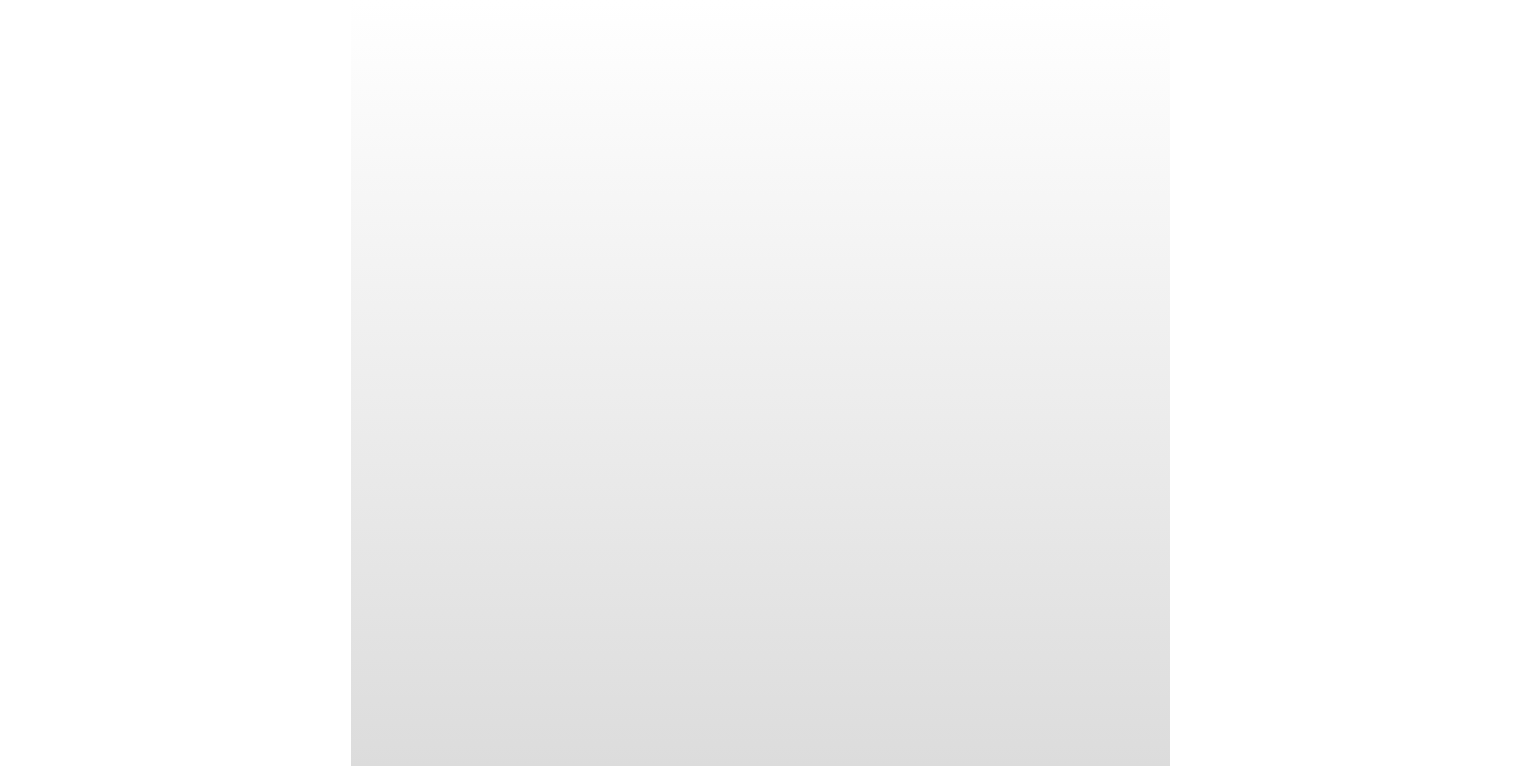 scroll, scrollTop: 0, scrollLeft: 0, axis: both 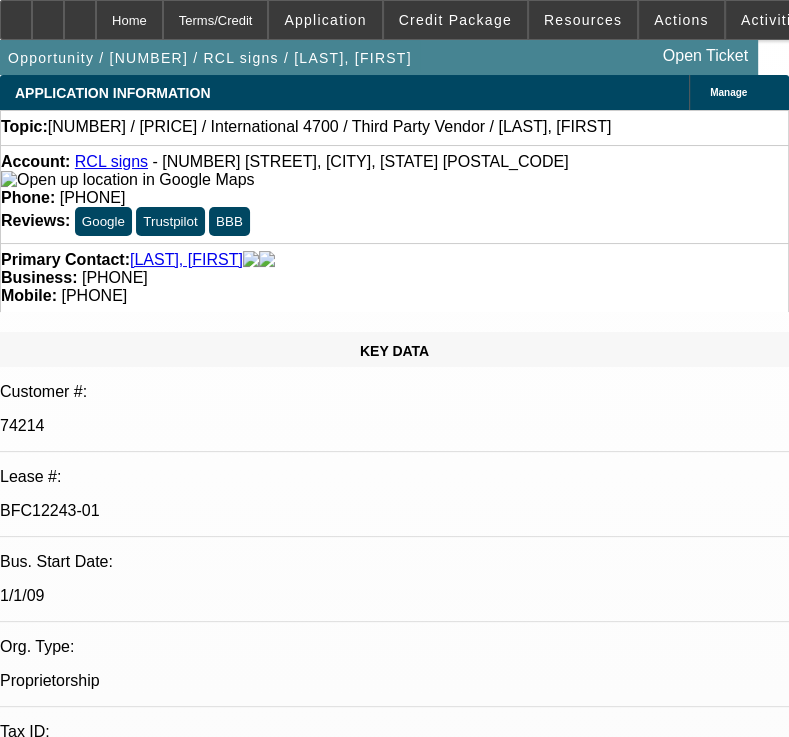 select on "0" 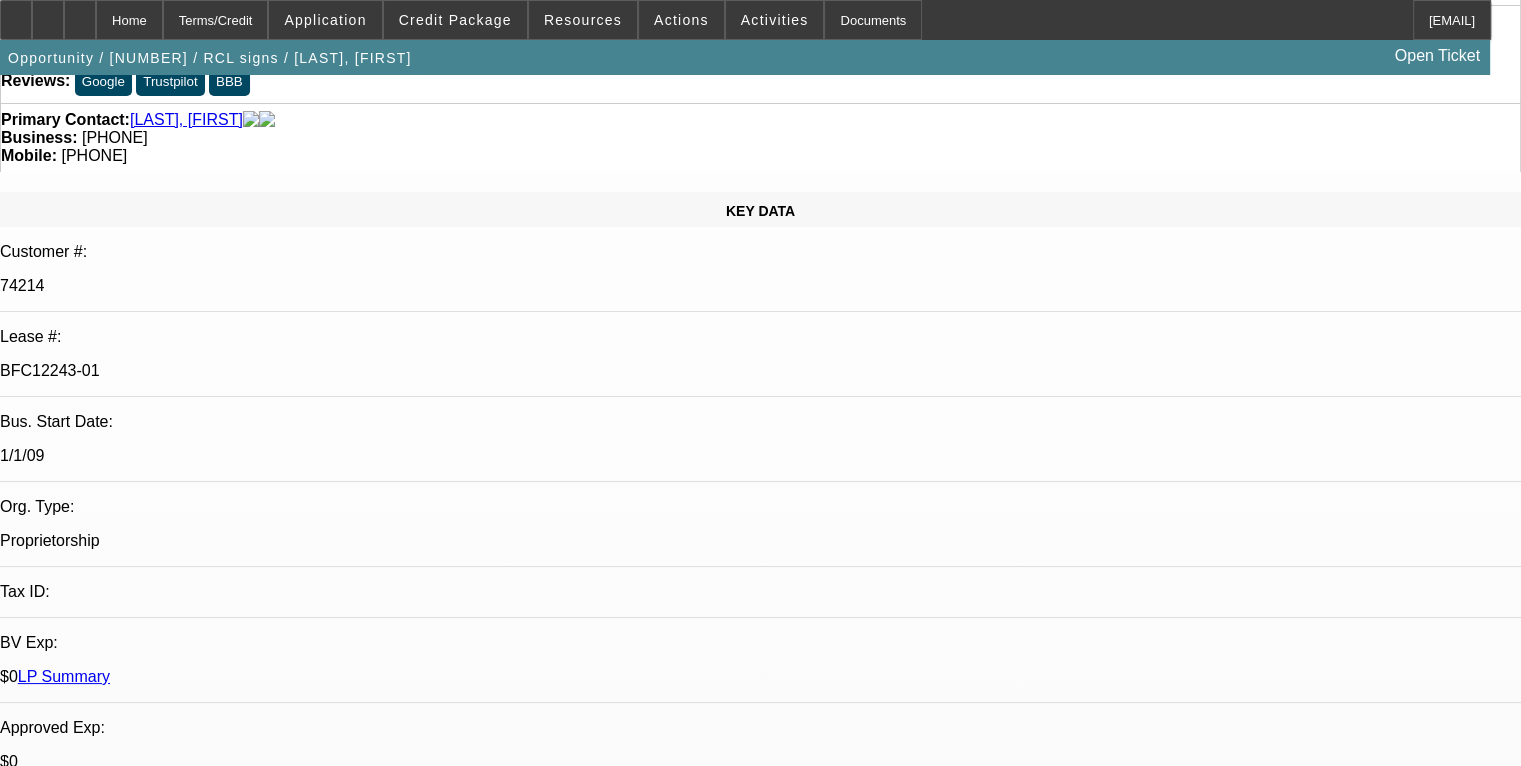 scroll, scrollTop: 0, scrollLeft: 0, axis: both 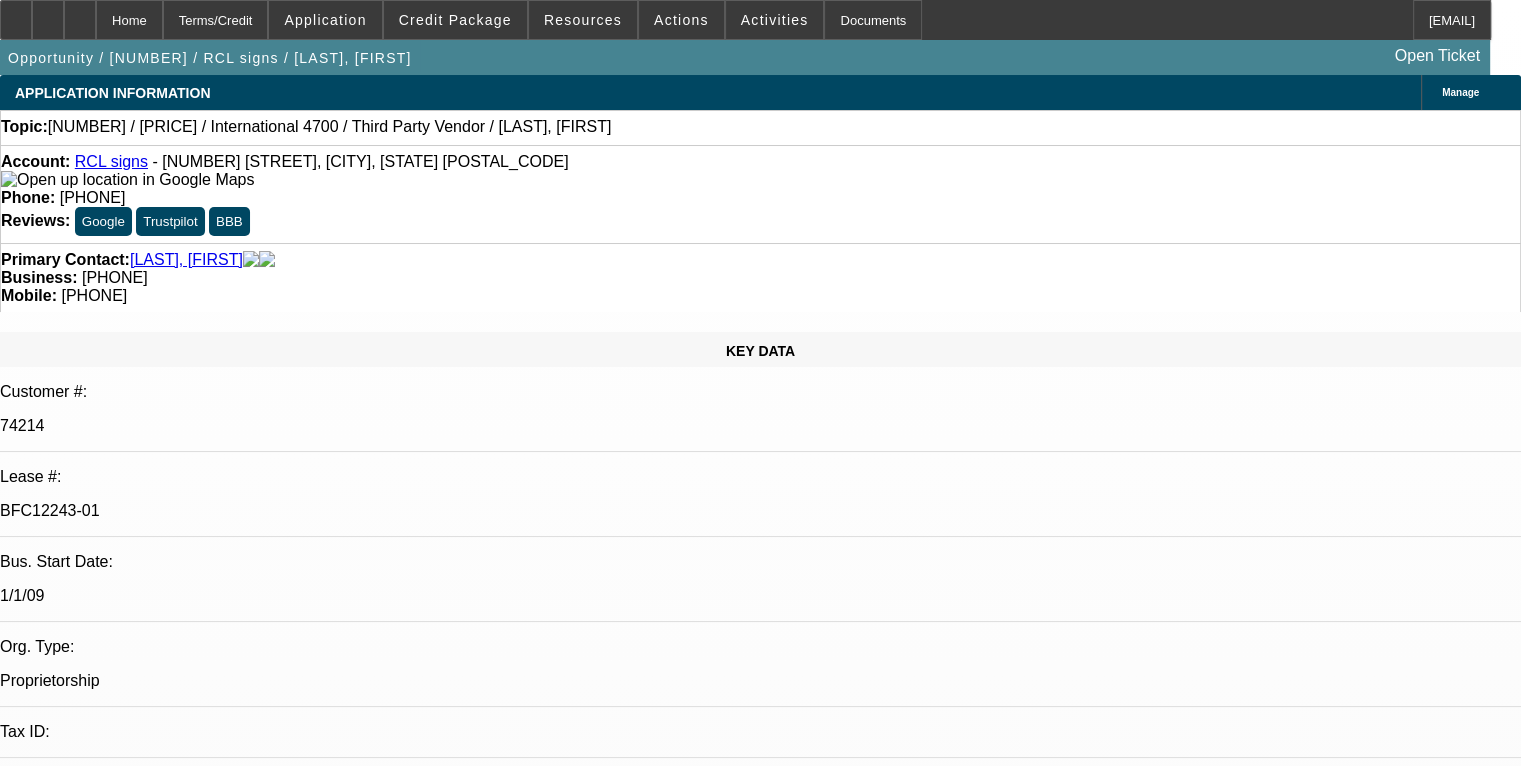 click on "RE:0316422 / $22,902.00 / International 4700 / Third Party Vendor / RCL signs / Thurston, Randy
Bob Dubow - 5/8/19, 12:41 PM" at bounding box center [305, 7389] 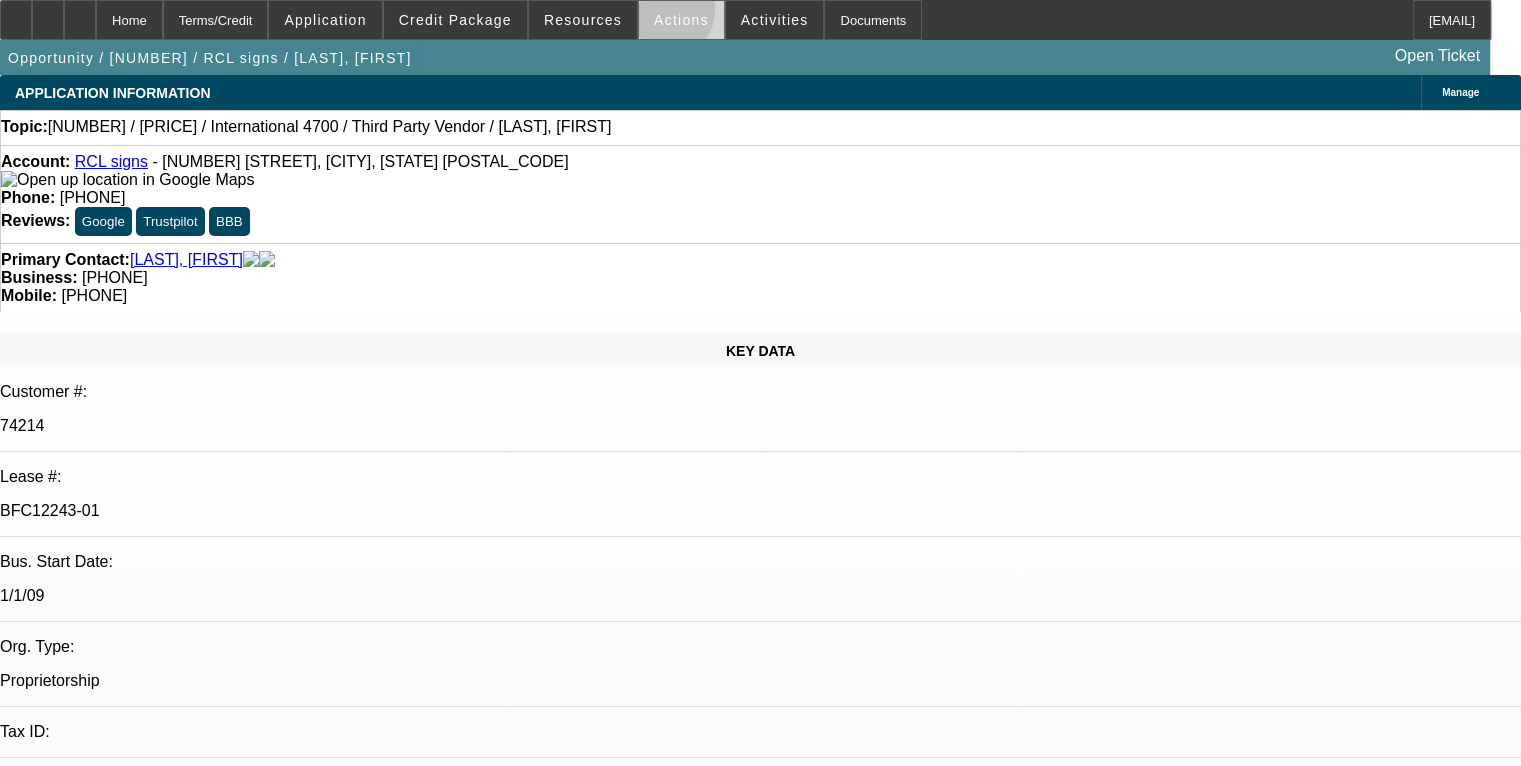 click on "Actions" at bounding box center (681, 20) 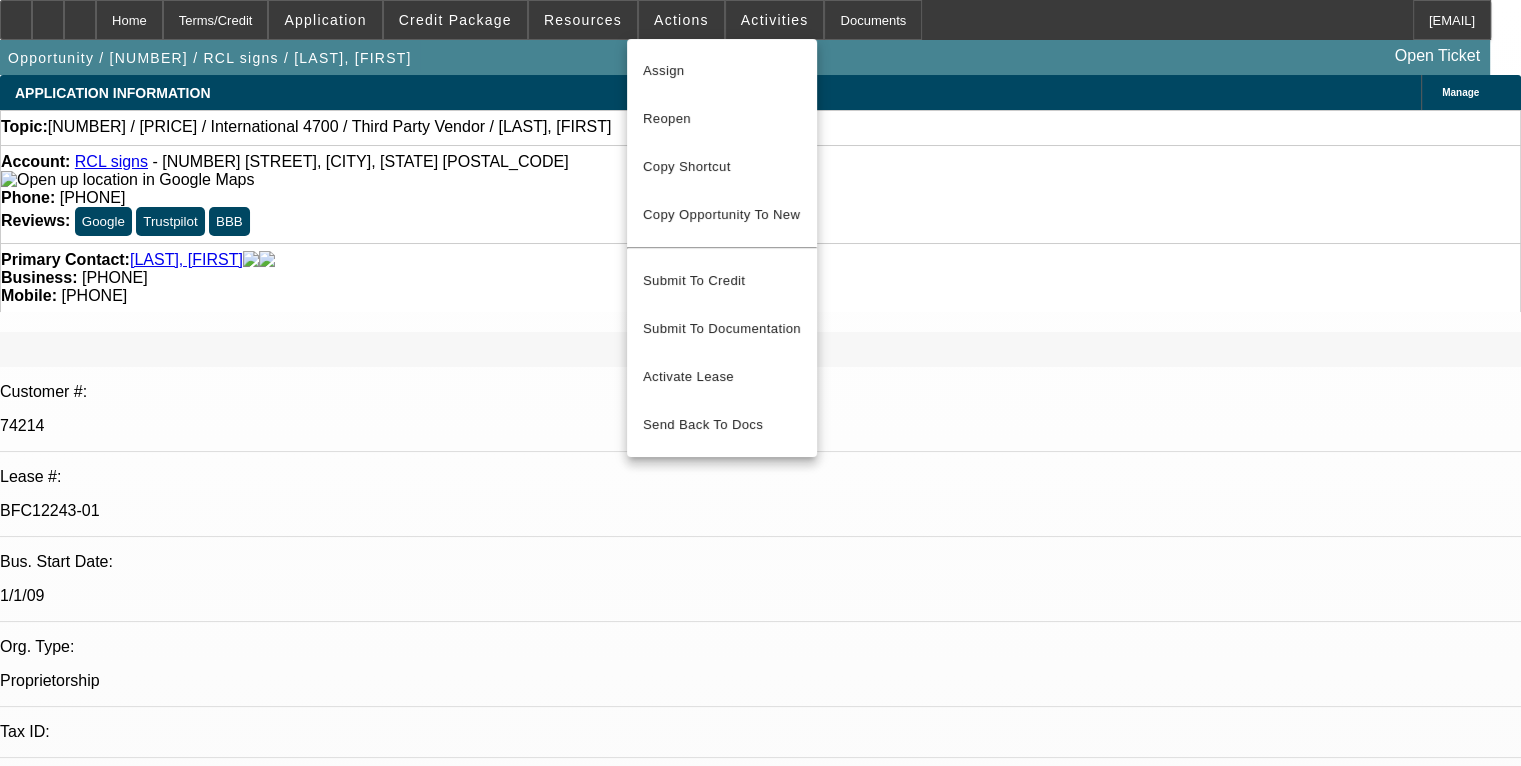 click at bounding box center [760, 383] 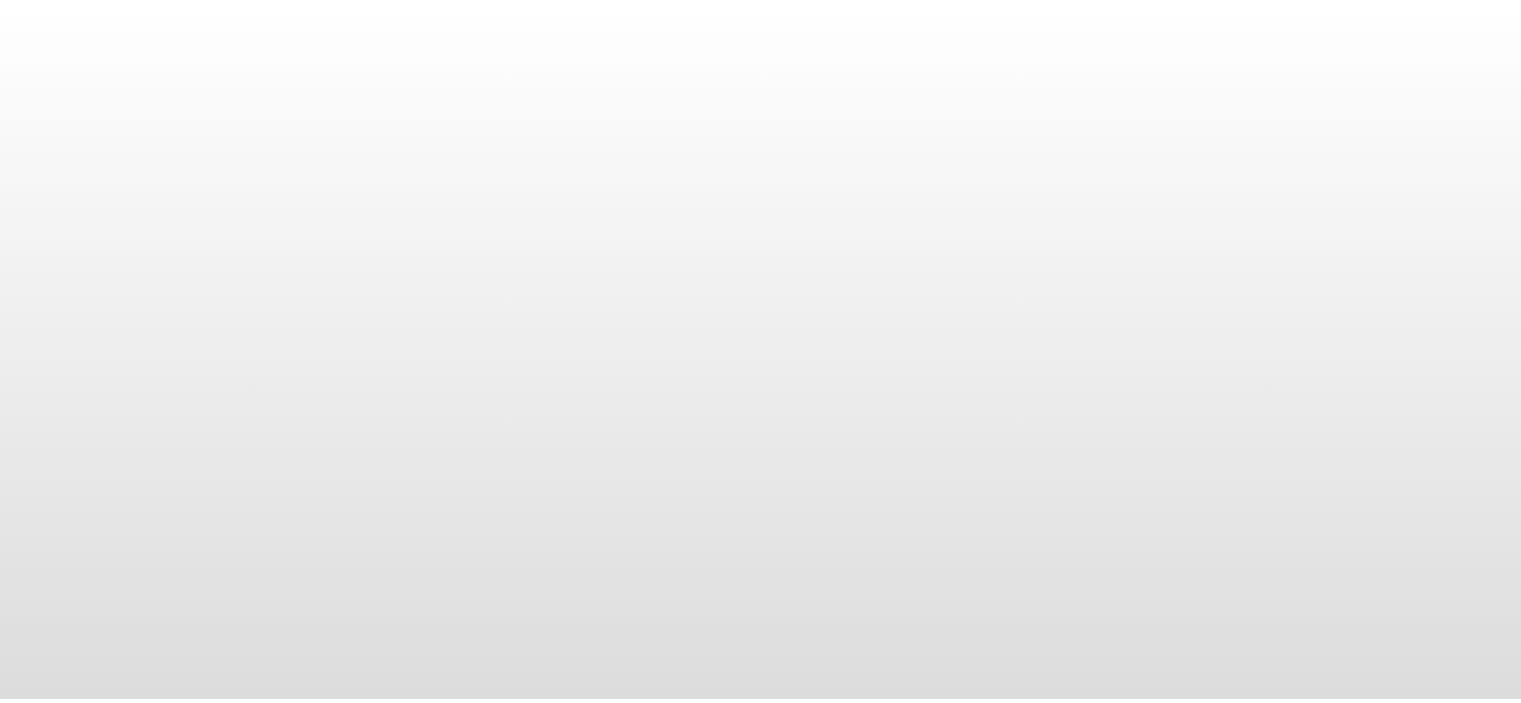 scroll, scrollTop: 0, scrollLeft: 0, axis: both 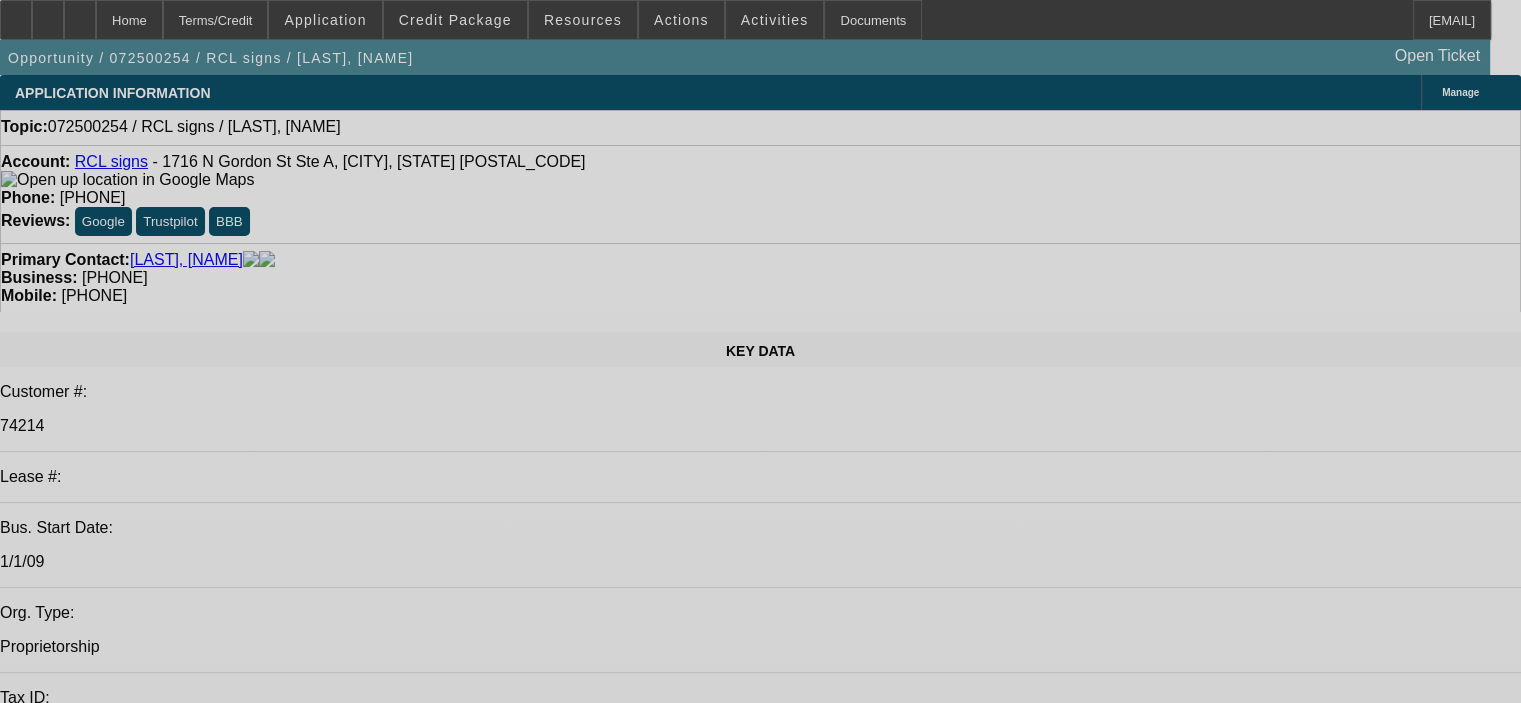 select on "0" 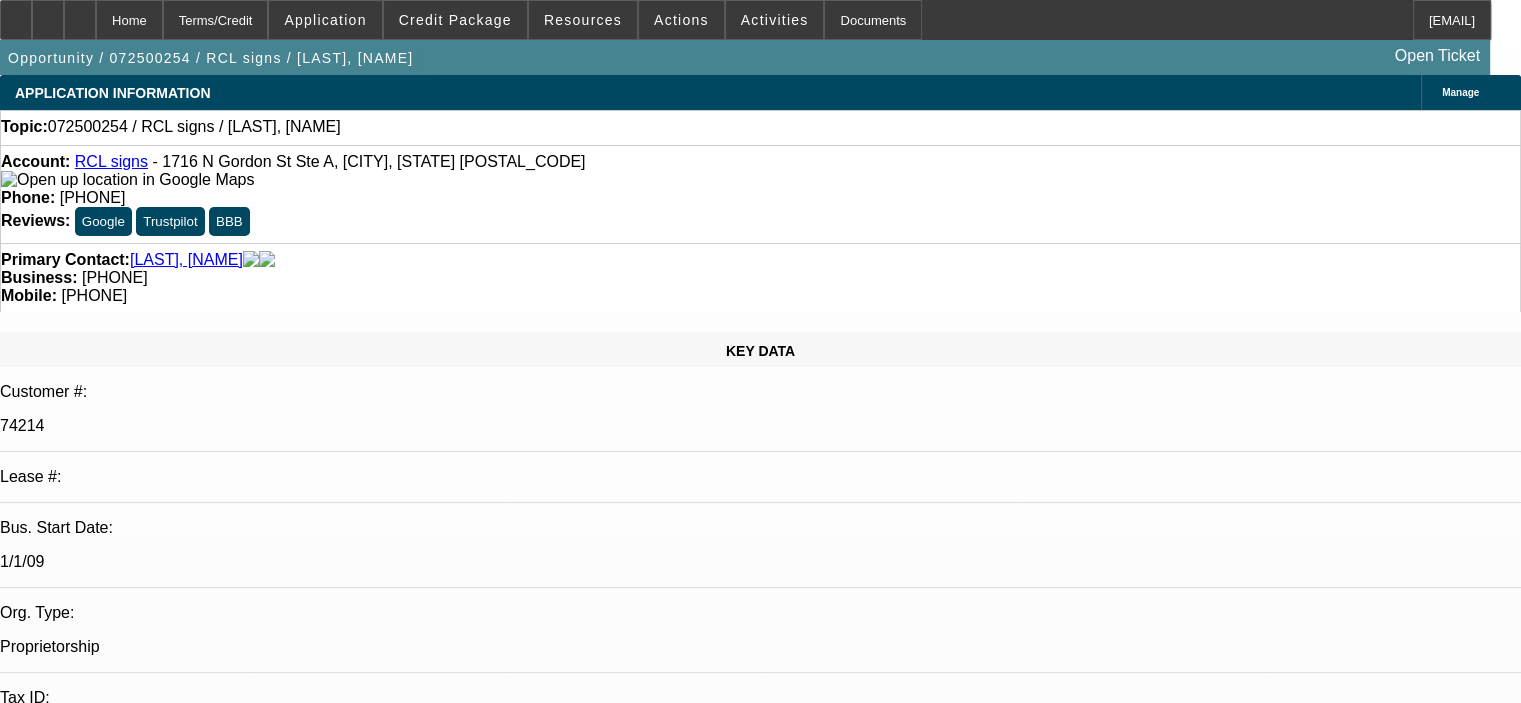 select on "2" 